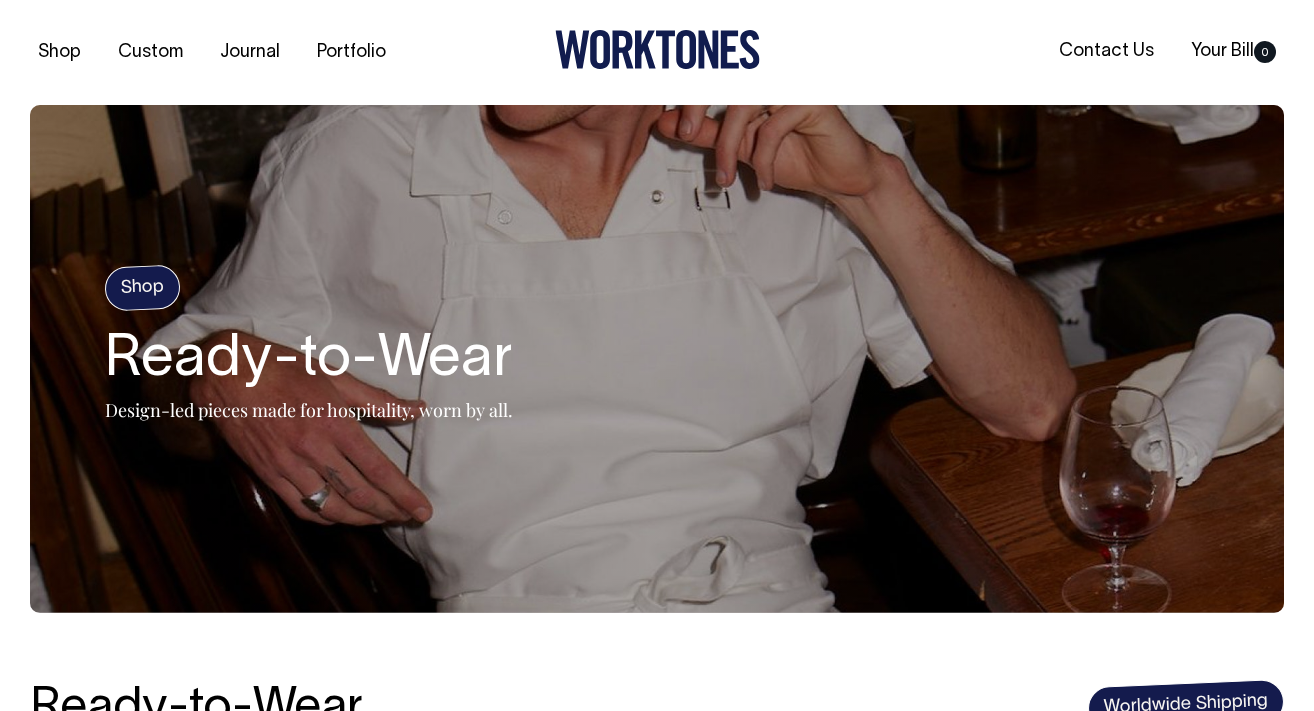 scroll, scrollTop: 1403, scrollLeft: 0, axis: vertical 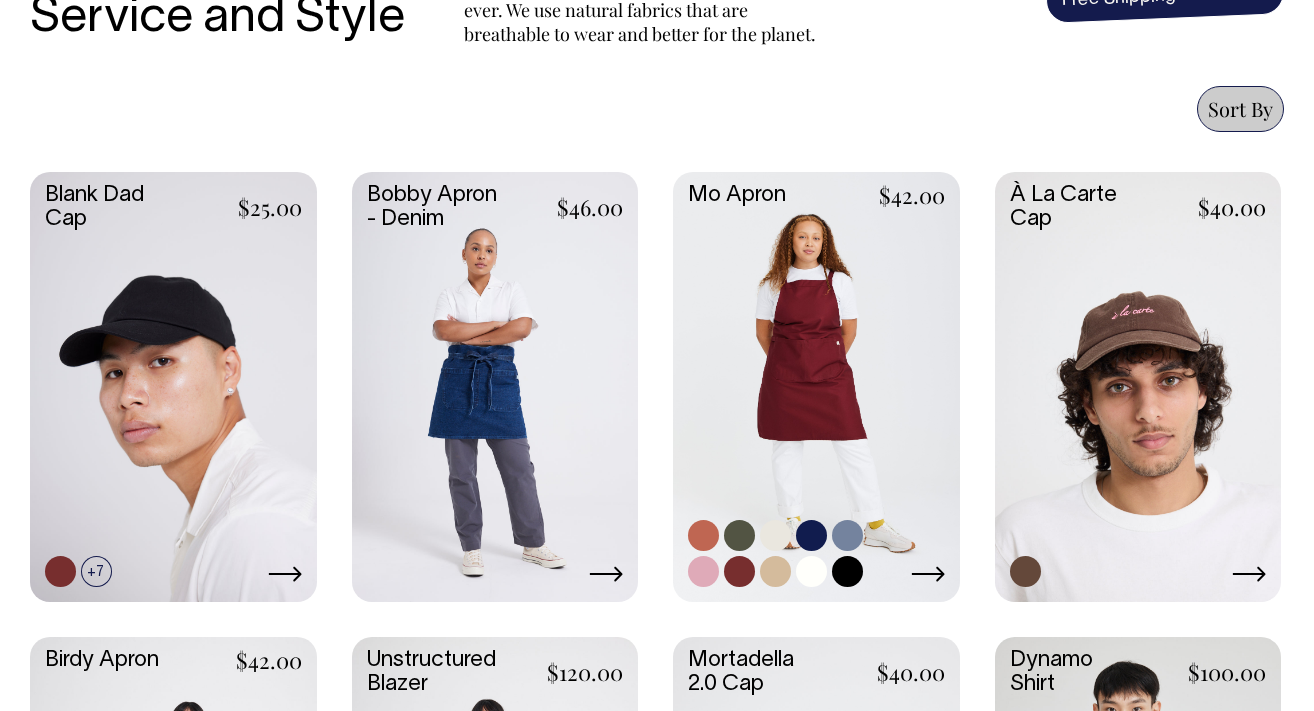 click at bounding box center [816, 385] 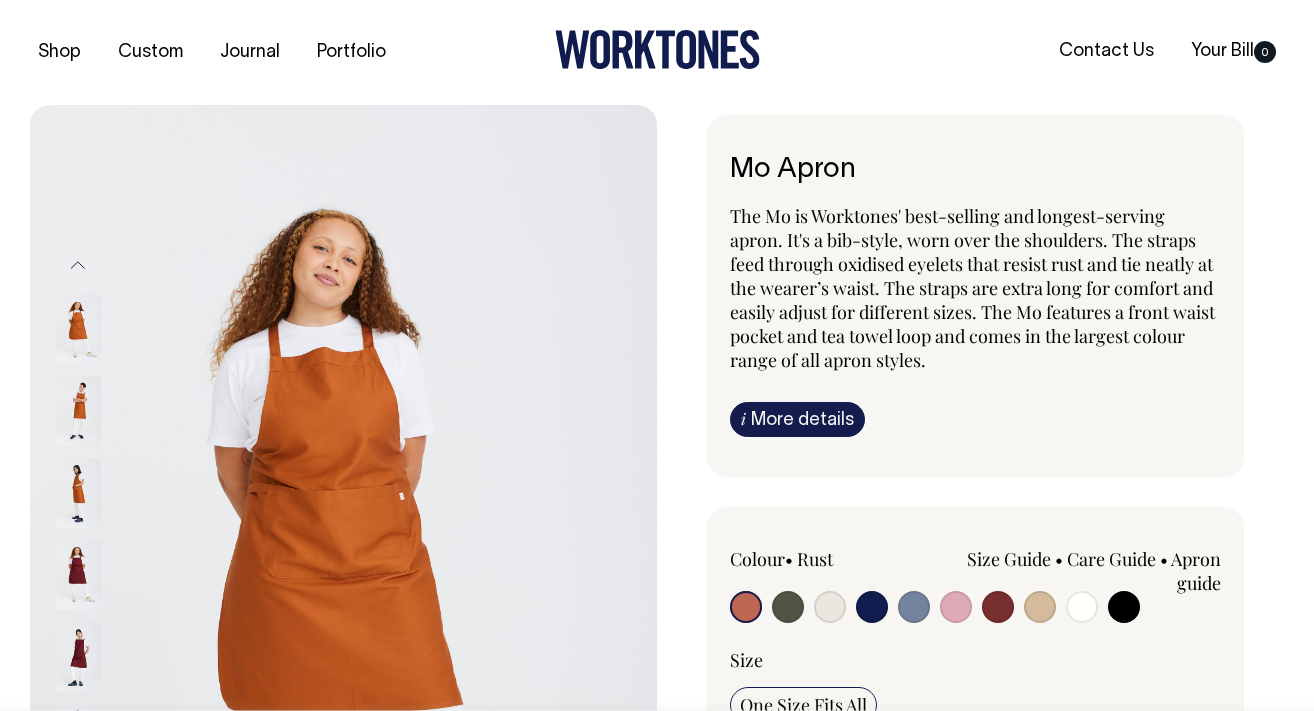 scroll, scrollTop: 0, scrollLeft: 0, axis: both 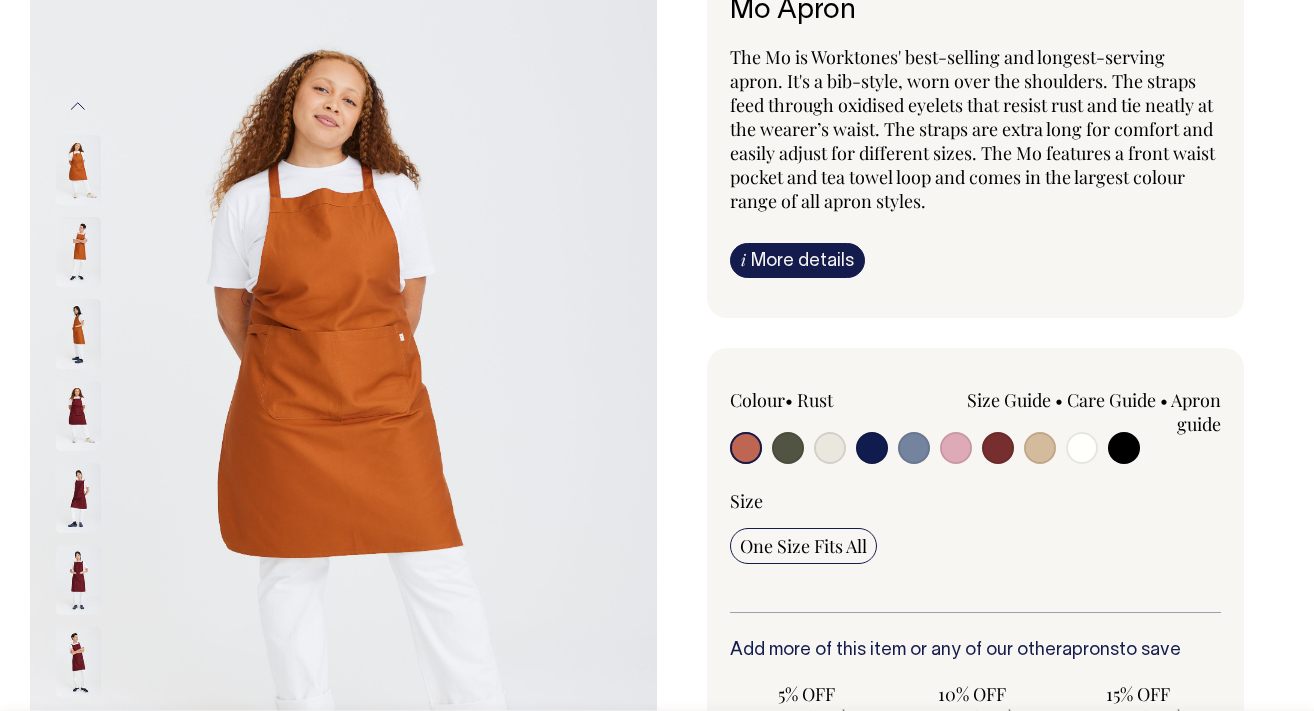 click at bounding box center [788, 448] 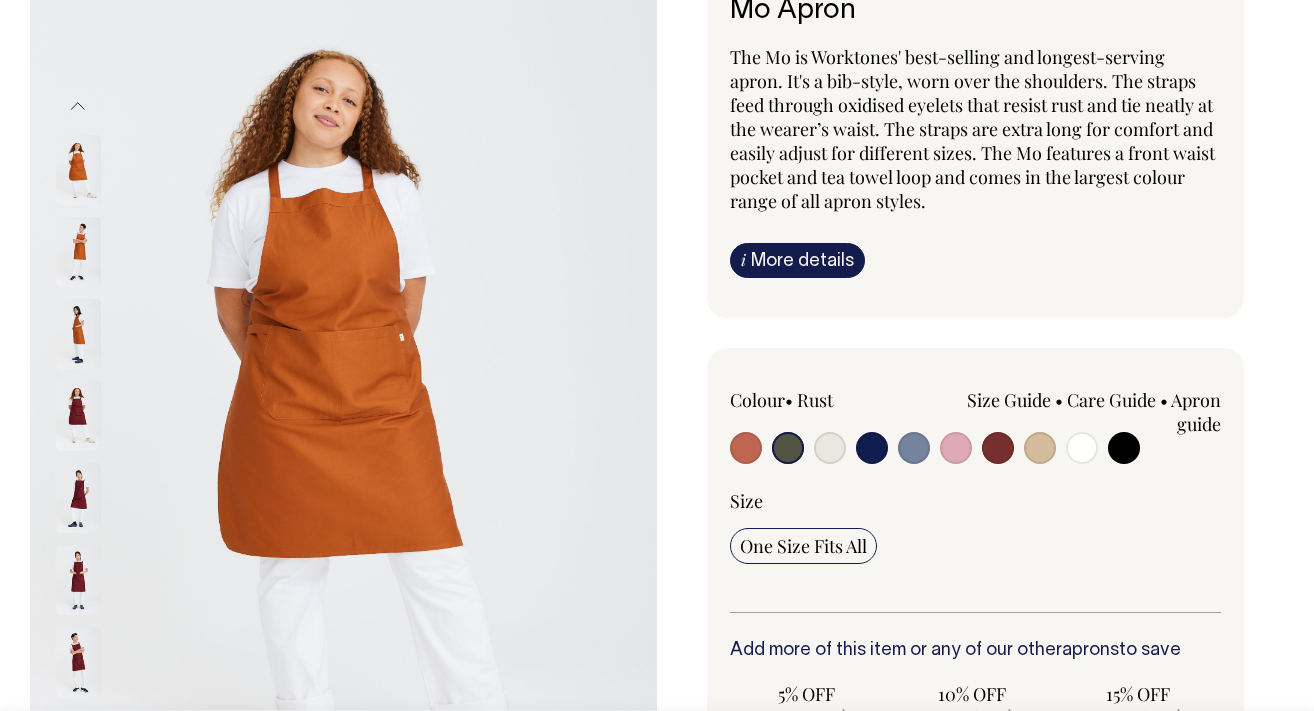 radio on "true" 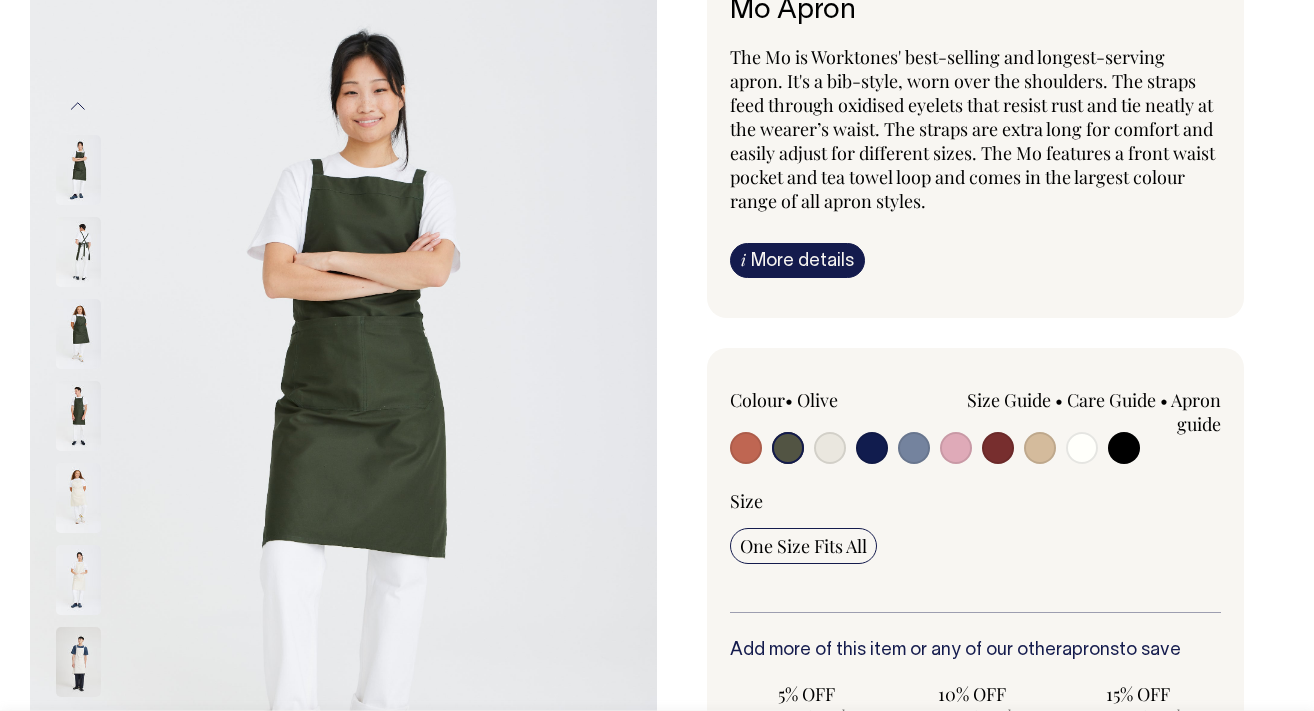 click at bounding box center (914, 448) 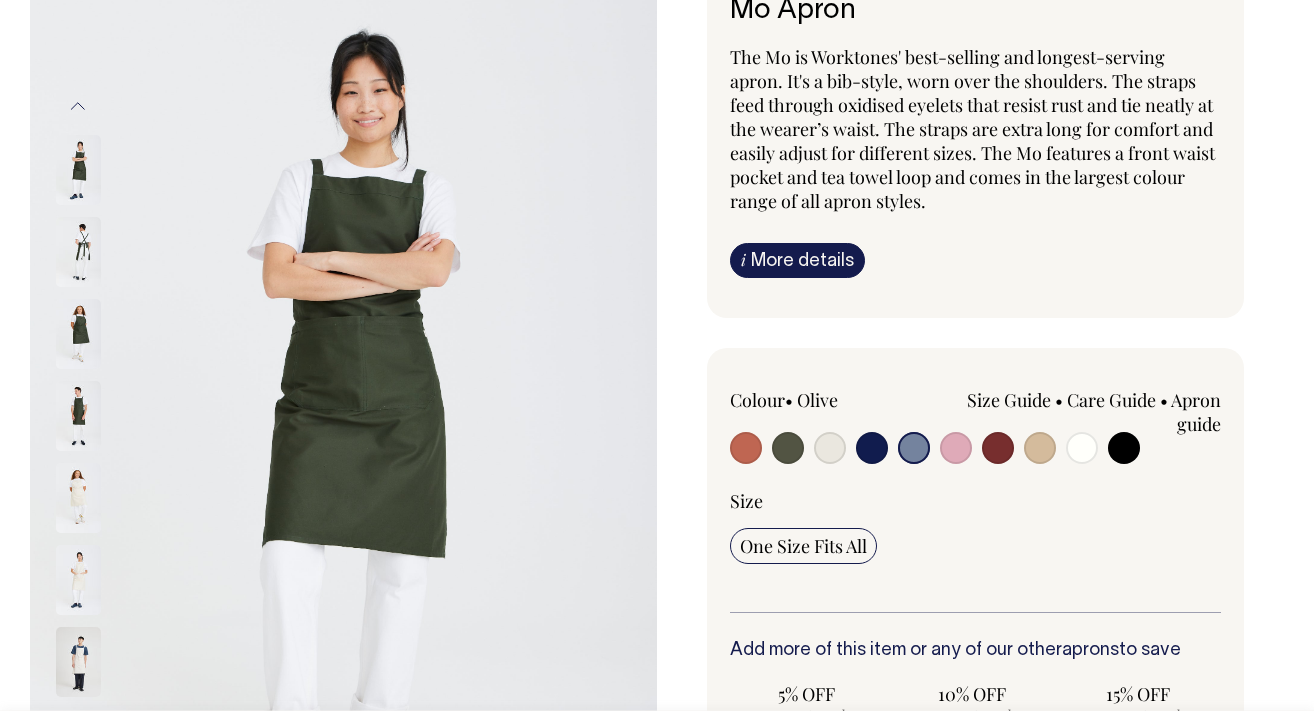 radio on "true" 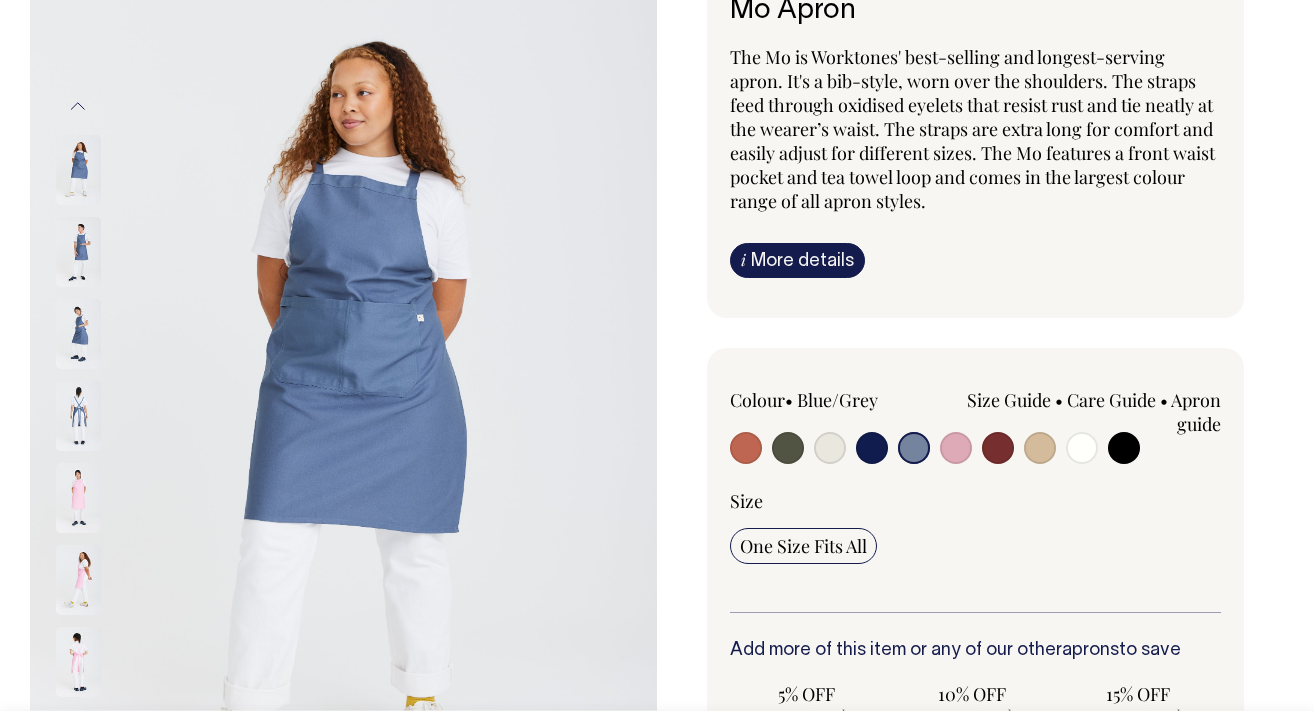 click at bounding box center (830, 448) 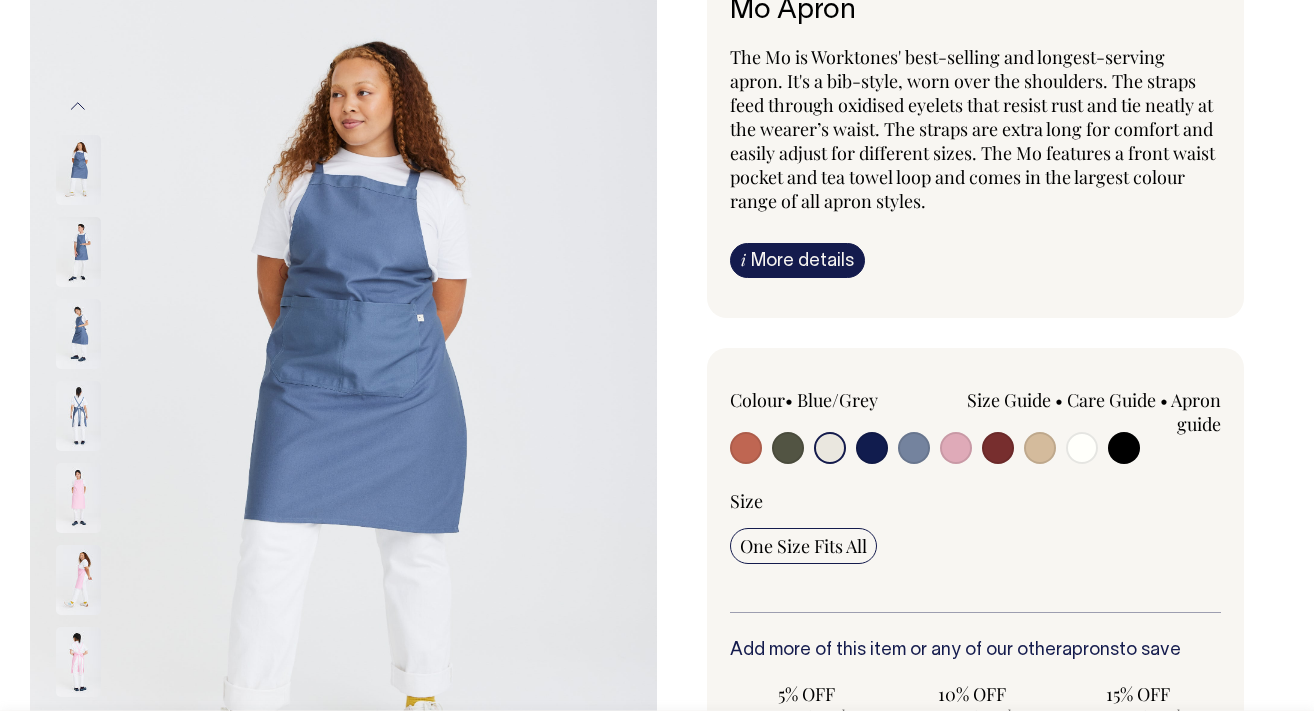 radio on "true" 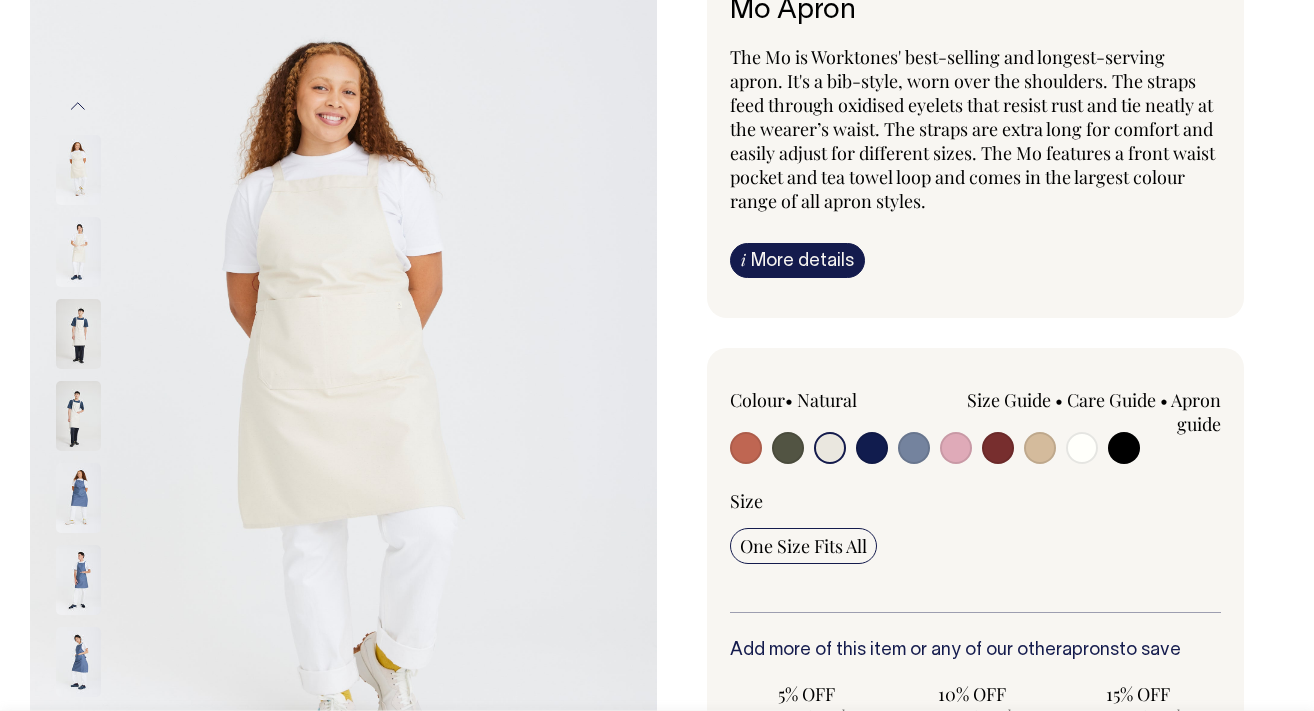 click at bounding box center (872, 448) 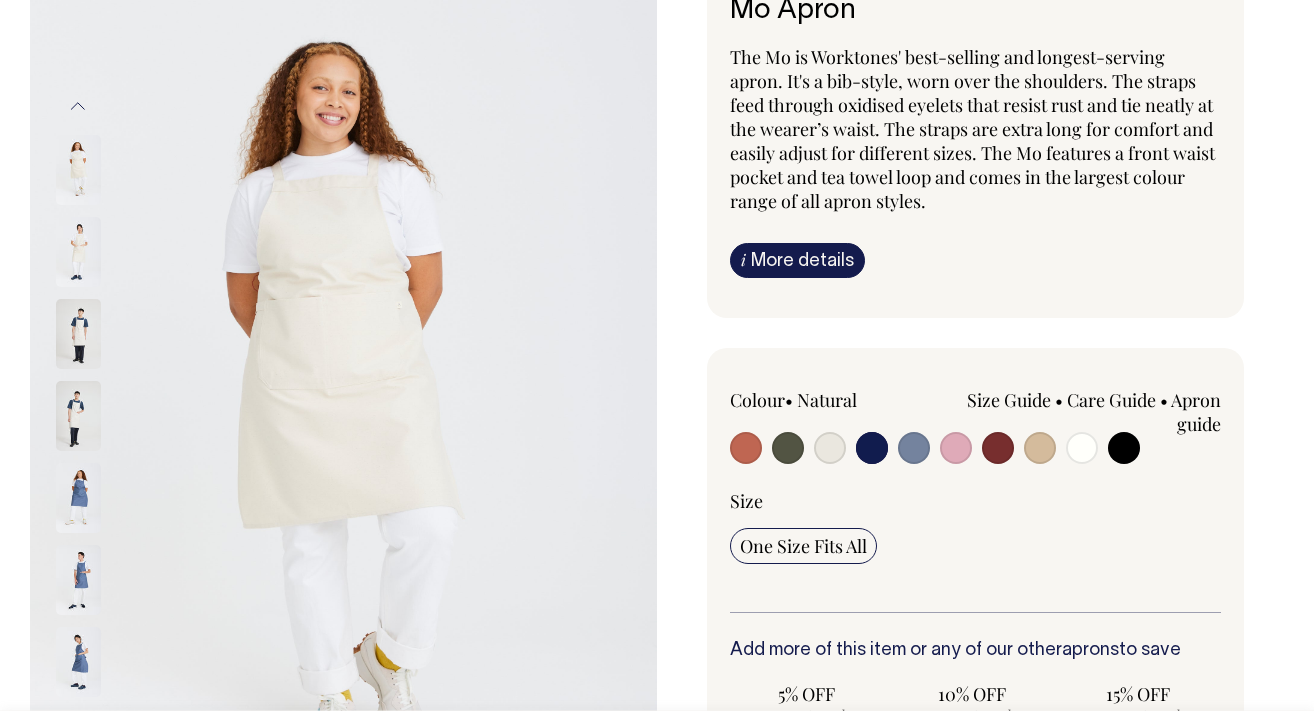 radio on "true" 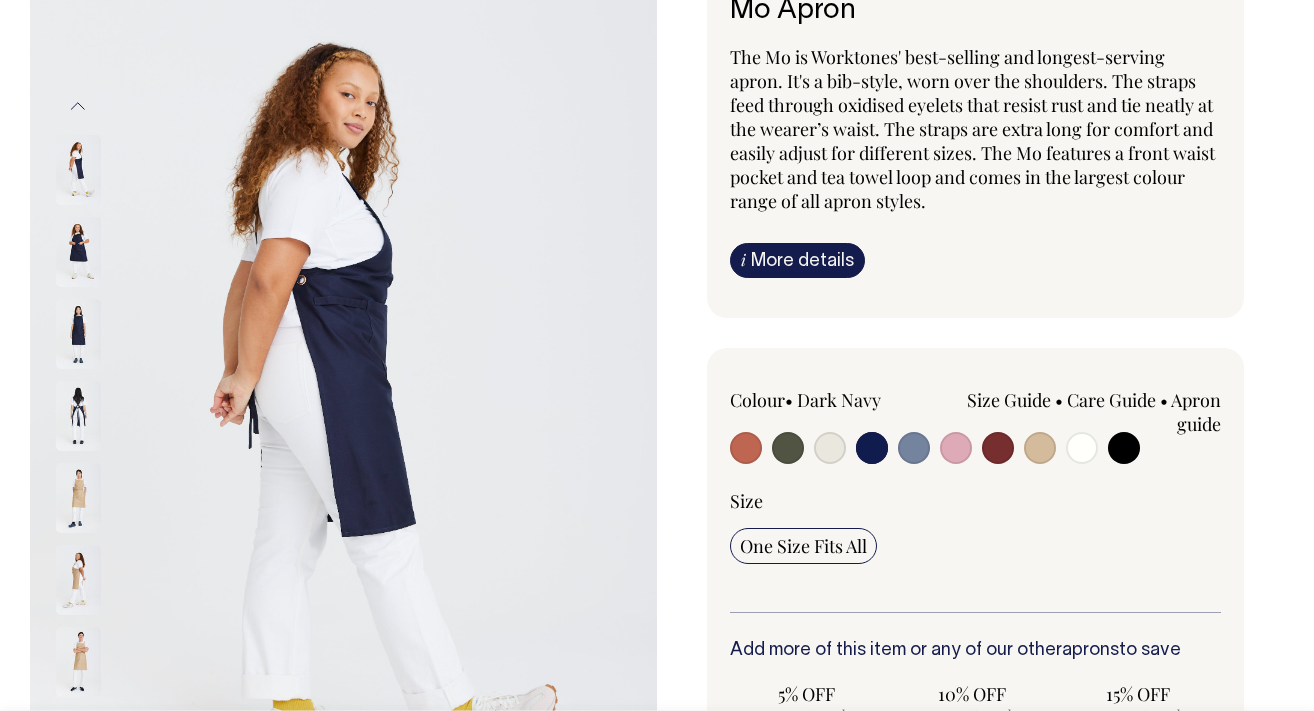 click at bounding box center (998, 448) 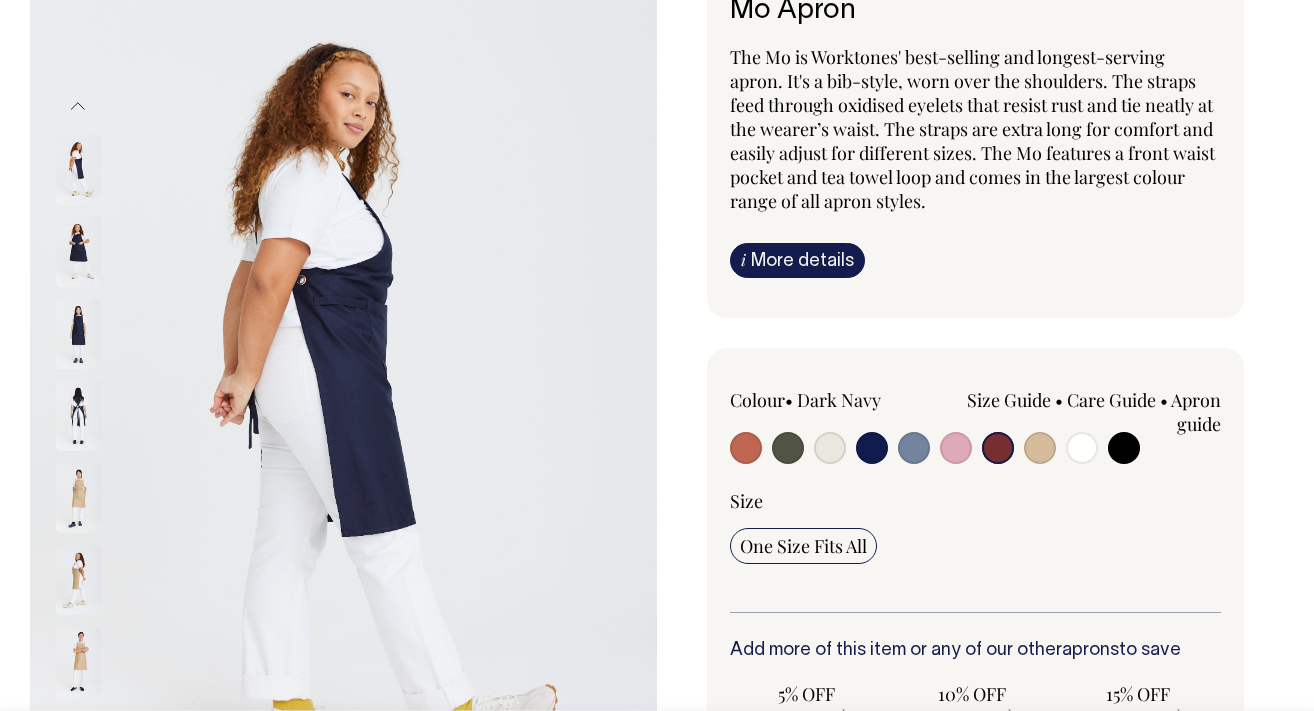 radio on "true" 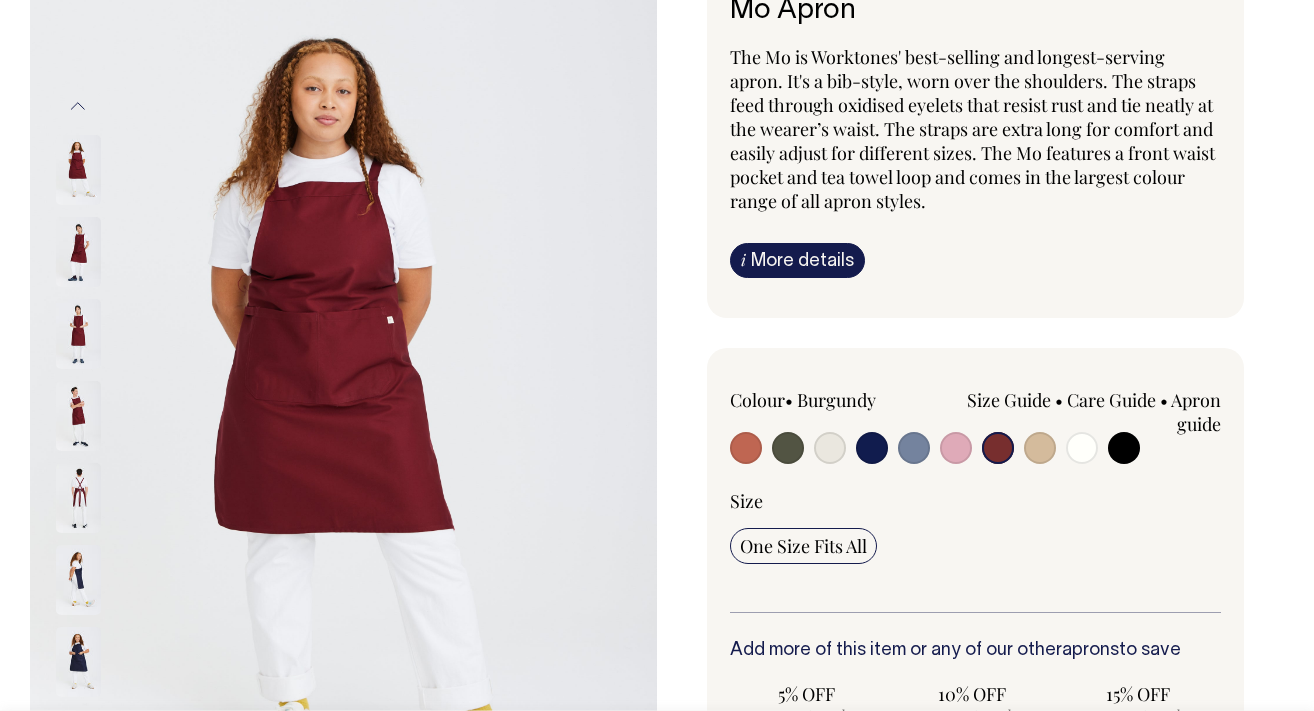 click at bounding box center [956, 448] 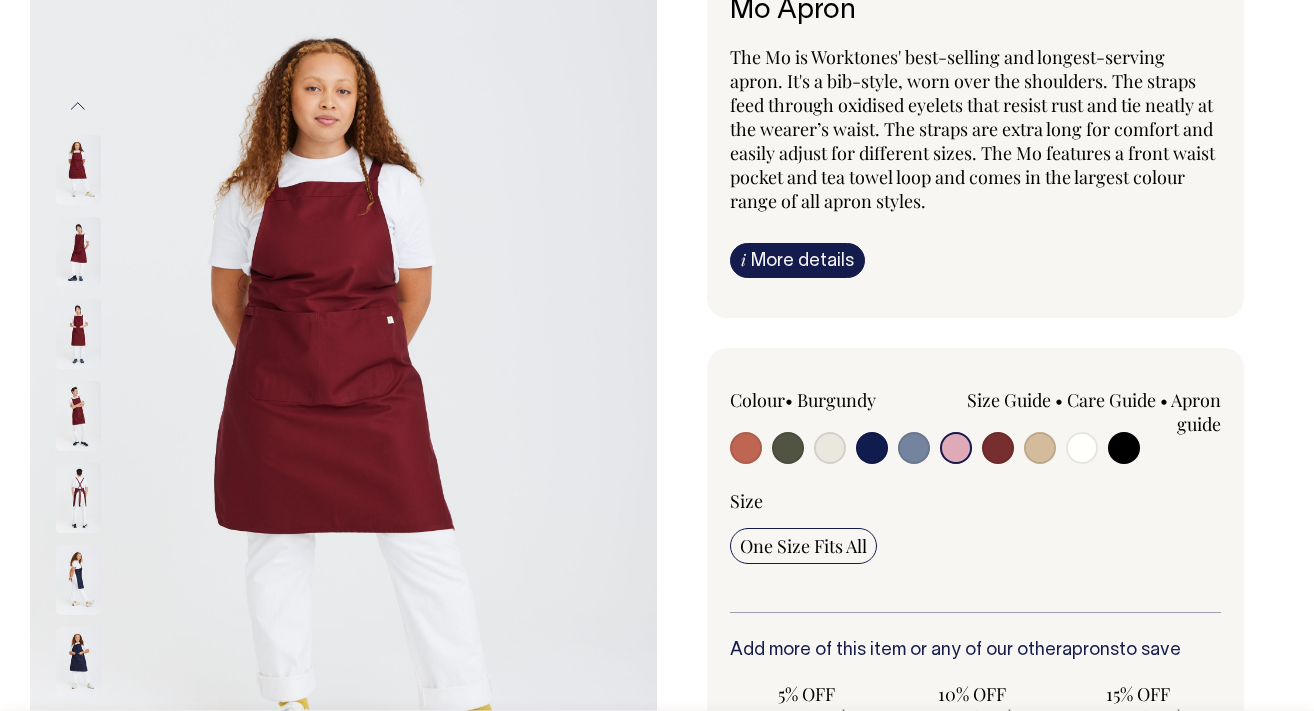 radio on "true" 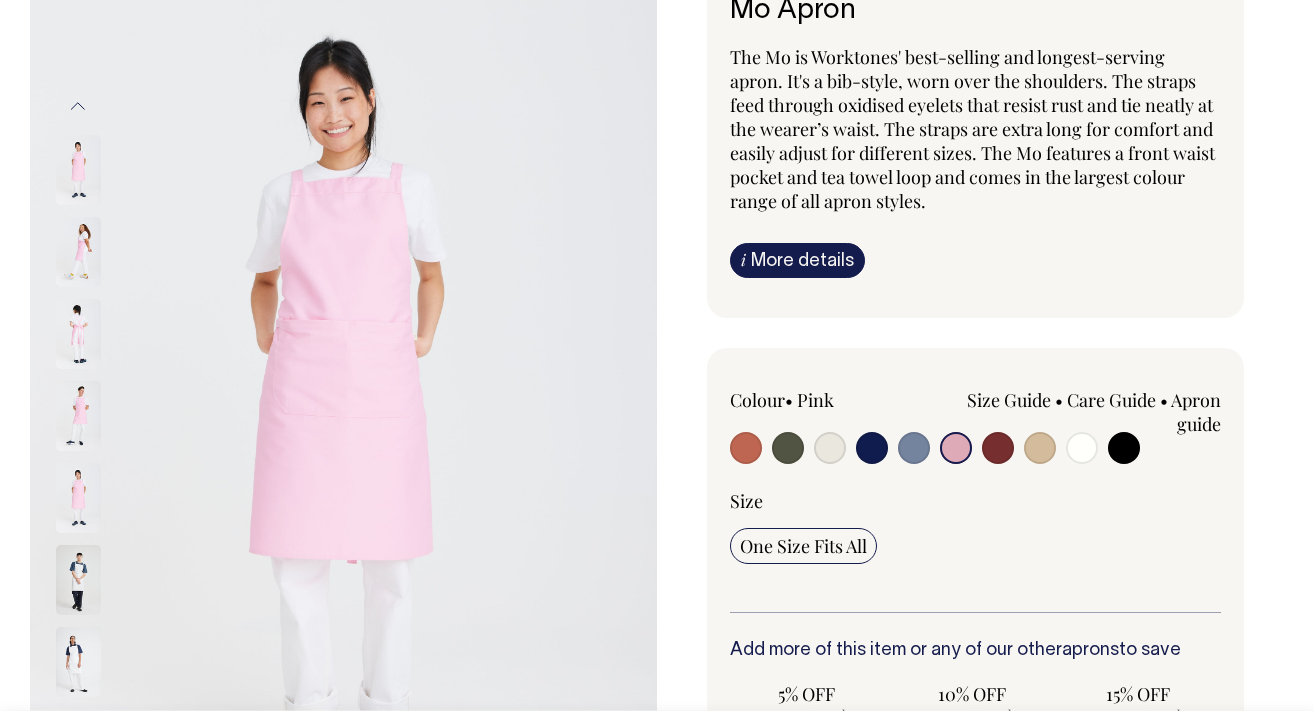 click at bounding box center (1040, 448) 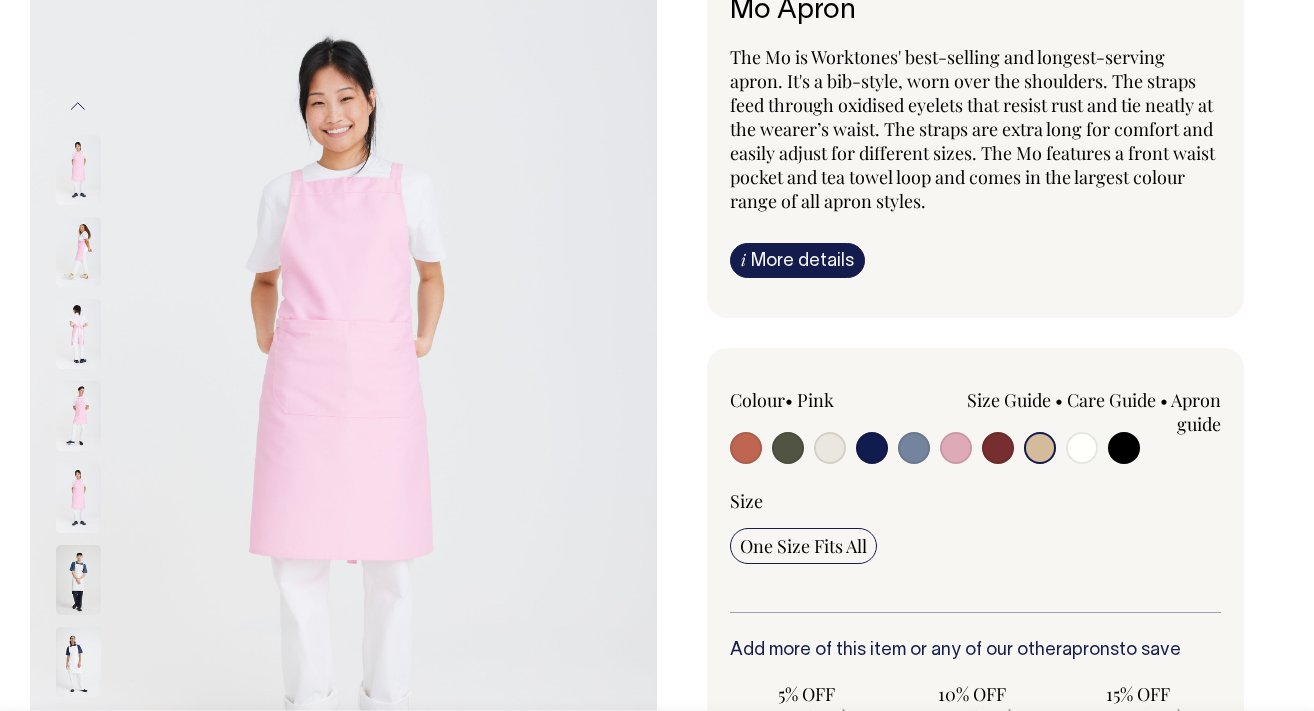 radio on "true" 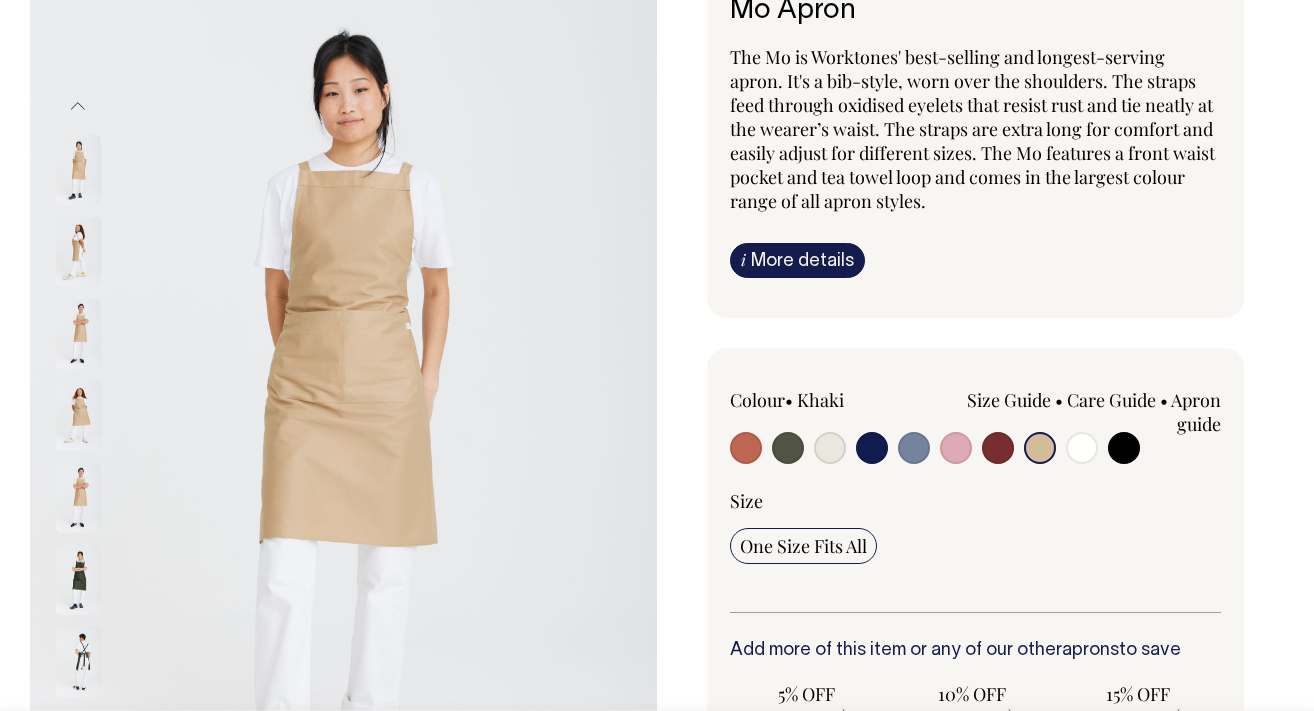 click at bounding box center [1124, 448] 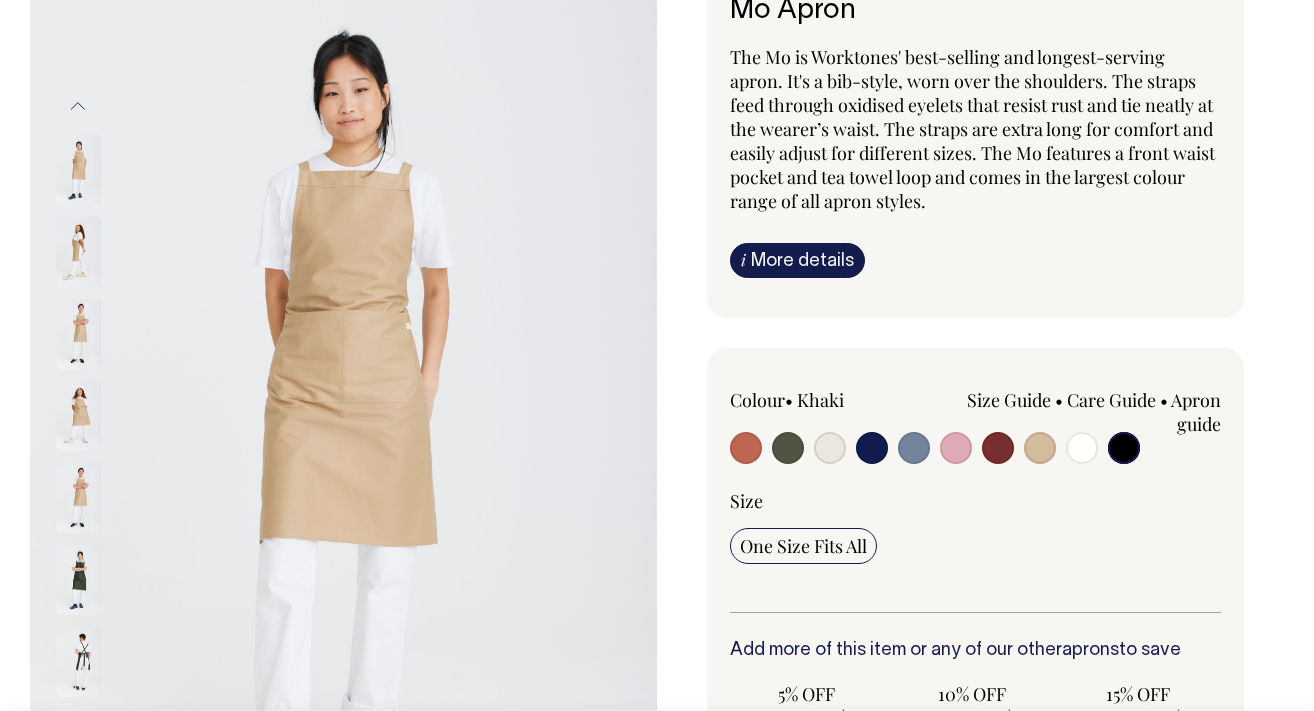 radio on "true" 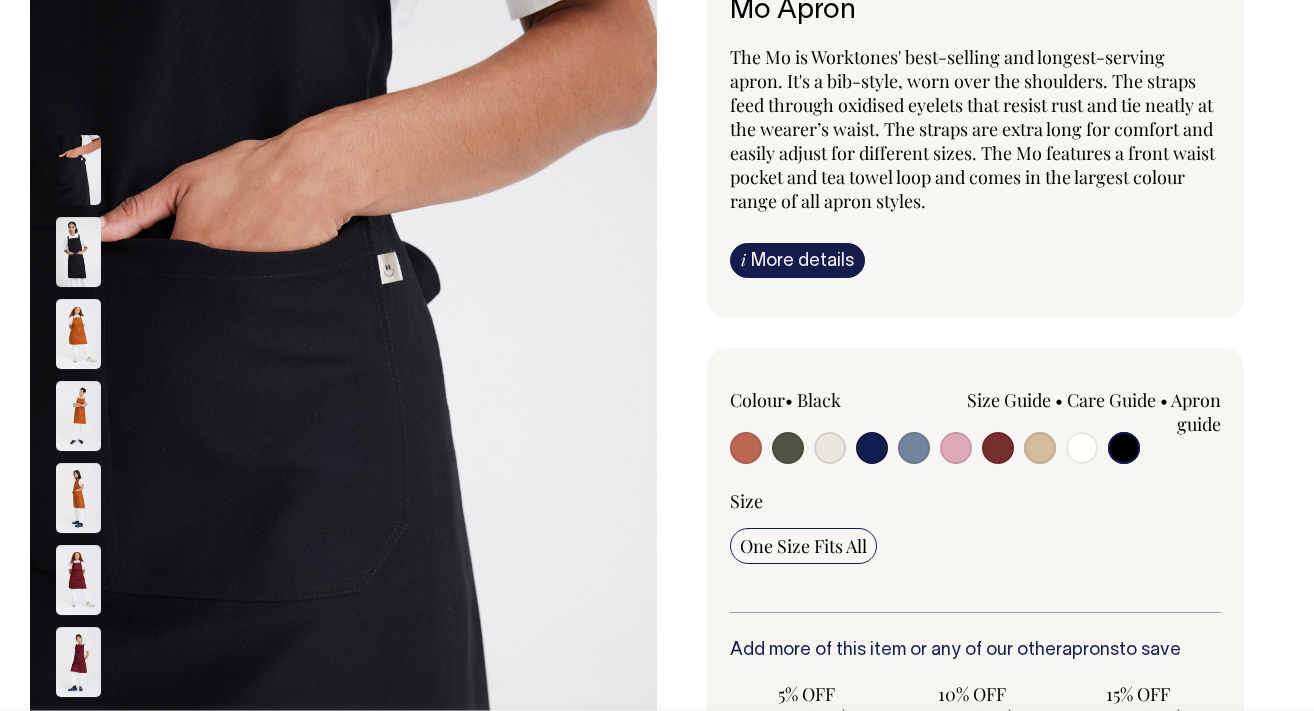 click at bounding box center [1082, 448] 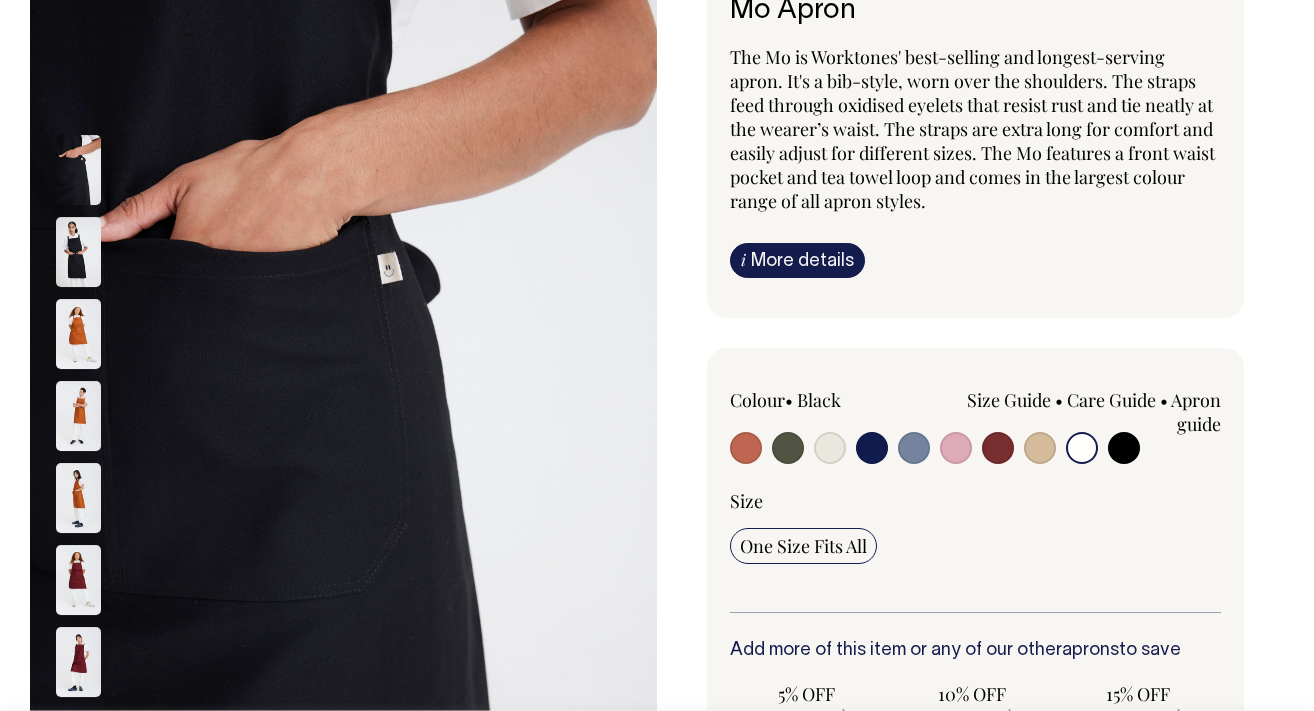 radio on "false" 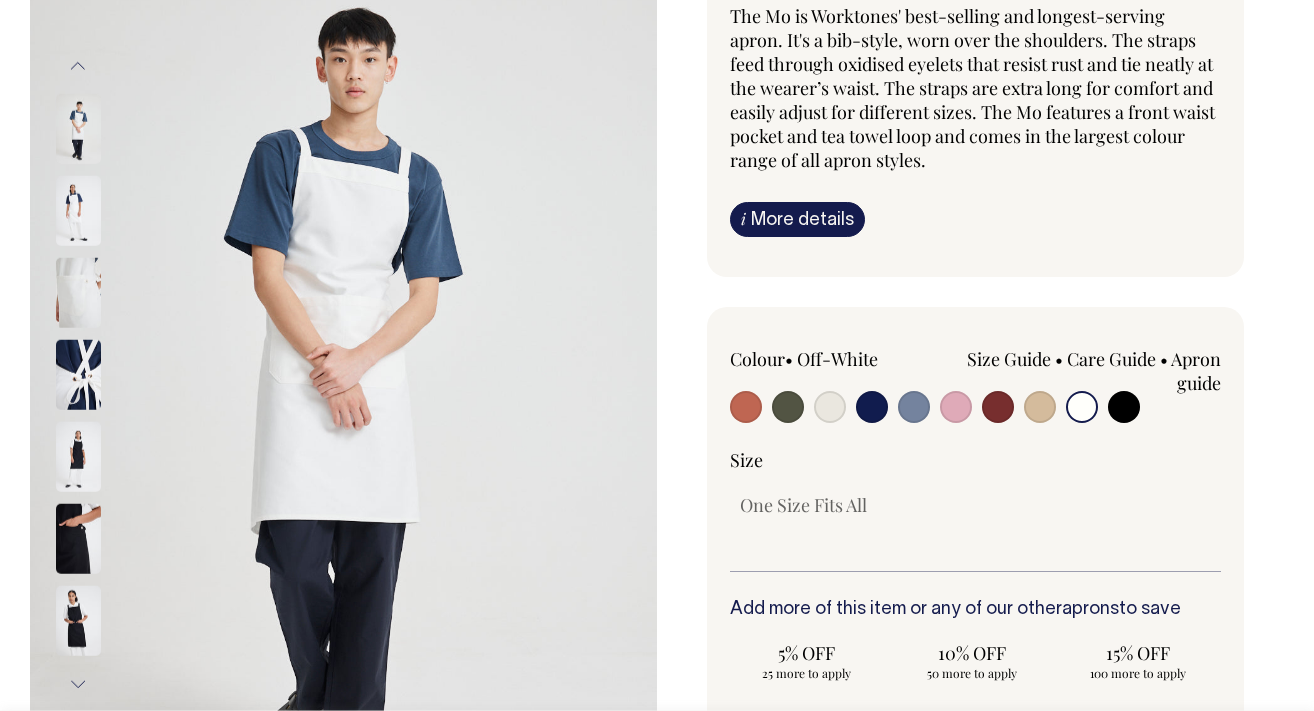 click at bounding box center [914, 407] 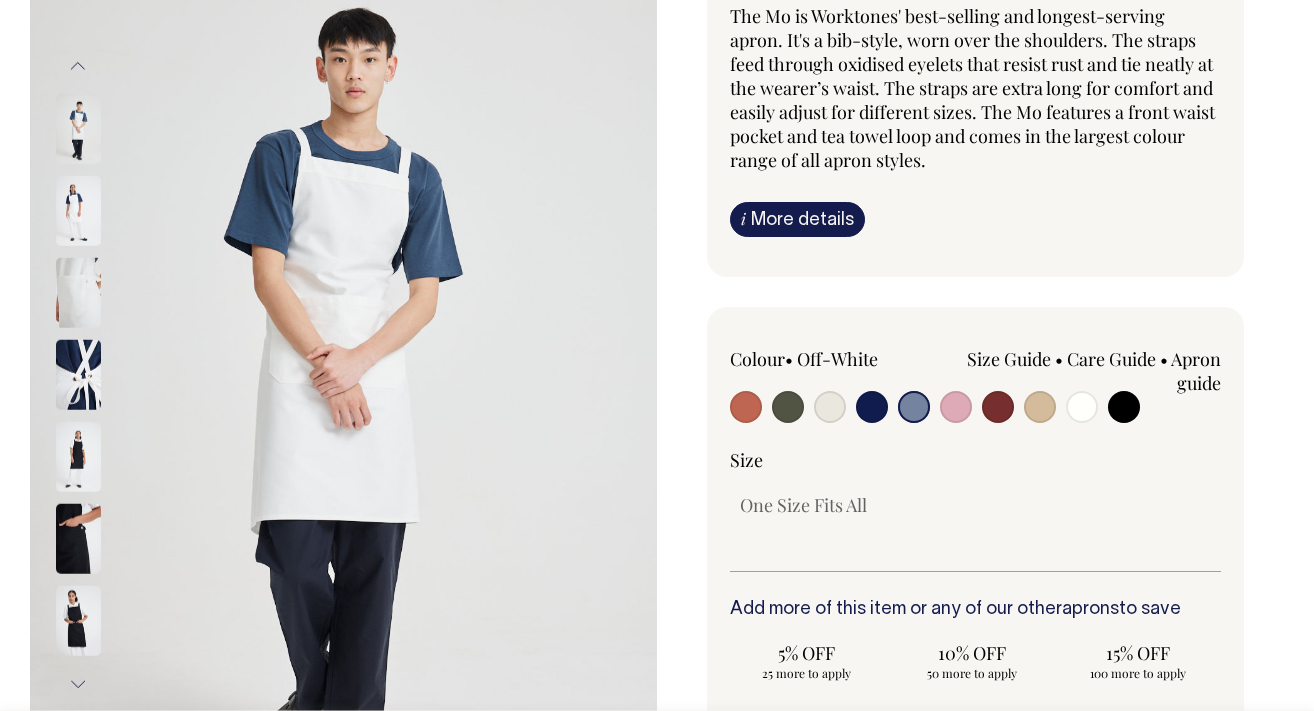 radio on "true" 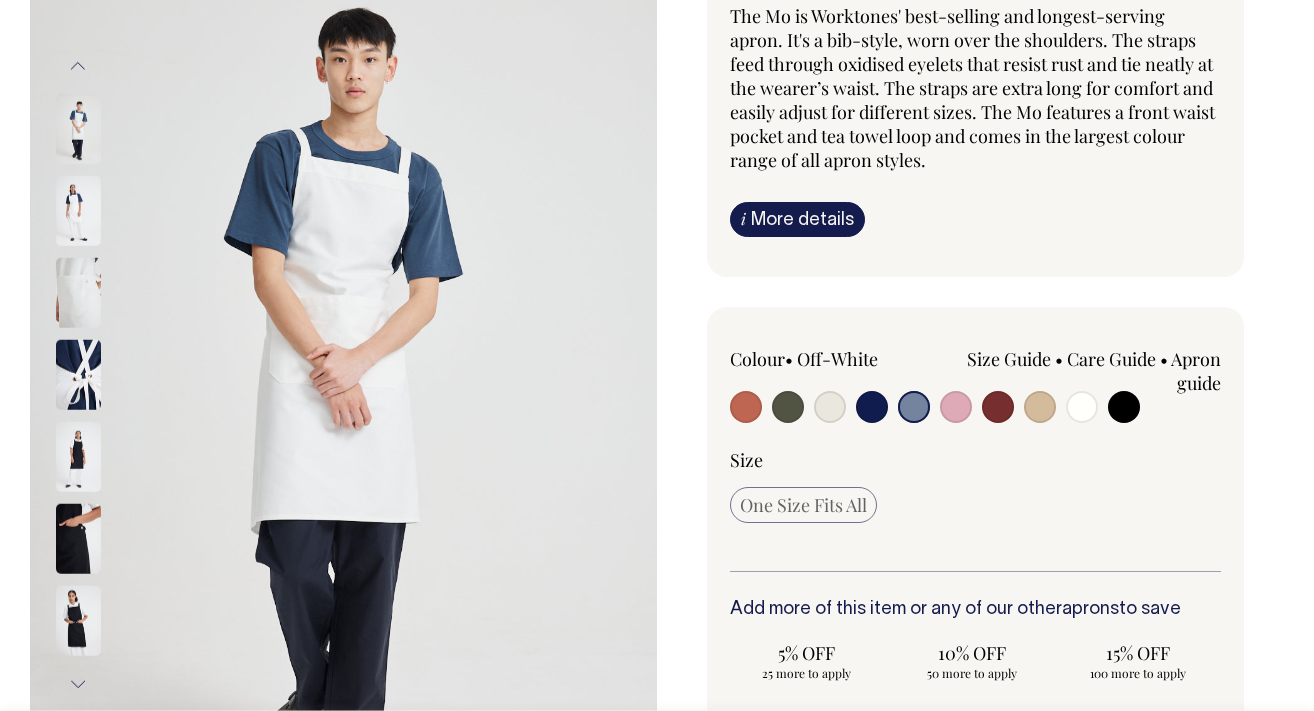 scroll, scrollTop: 201, scrollLeft: 0, axis: vertical 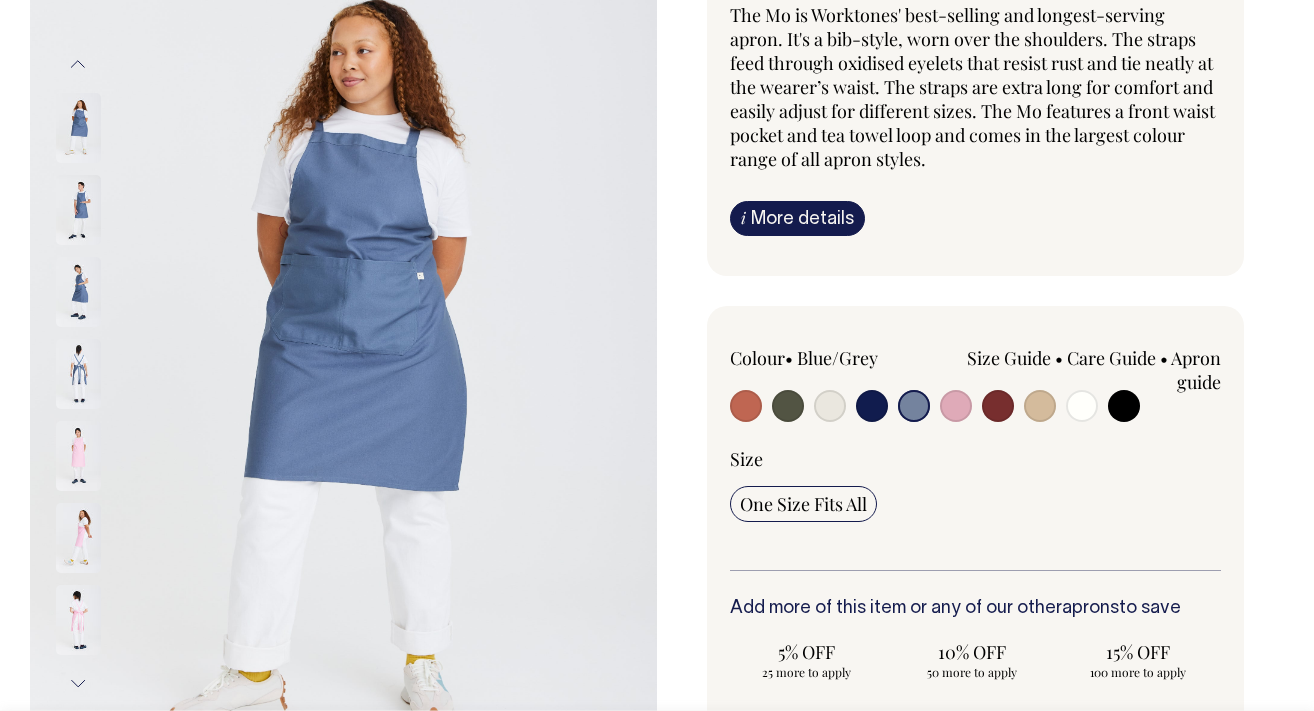click at bounding box center (872, 406) 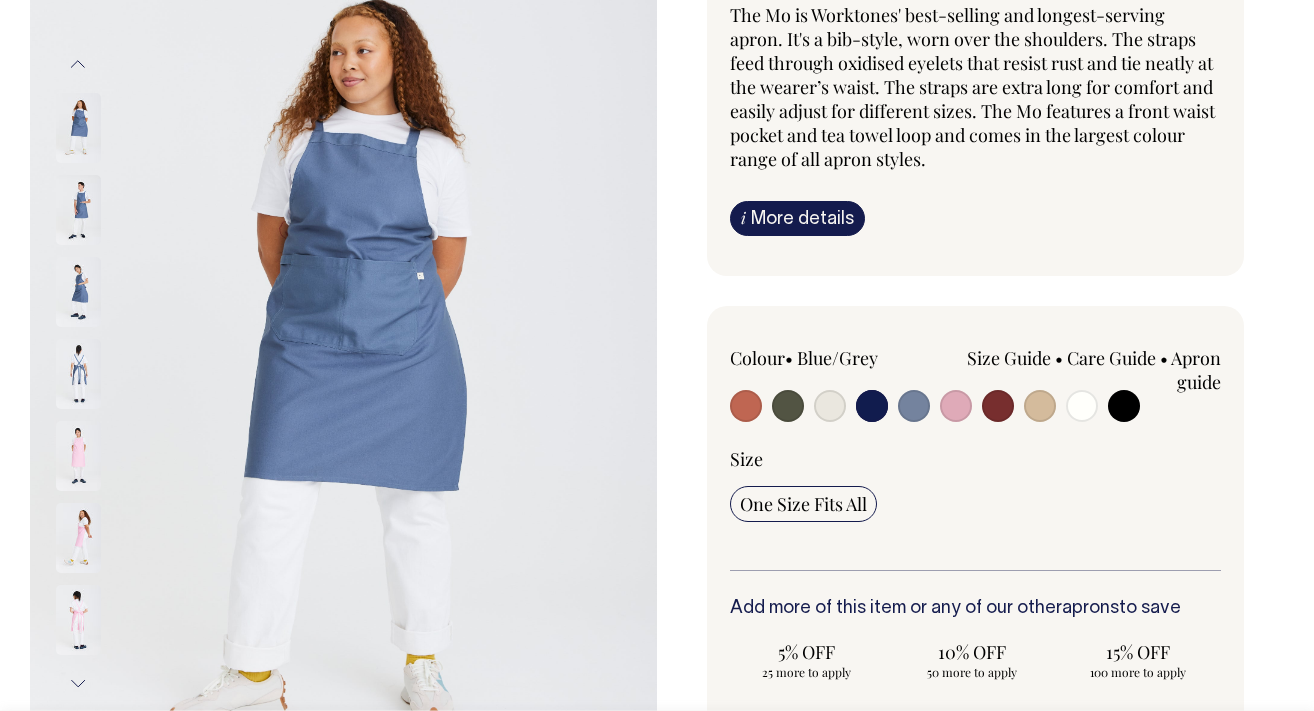radio on "true" 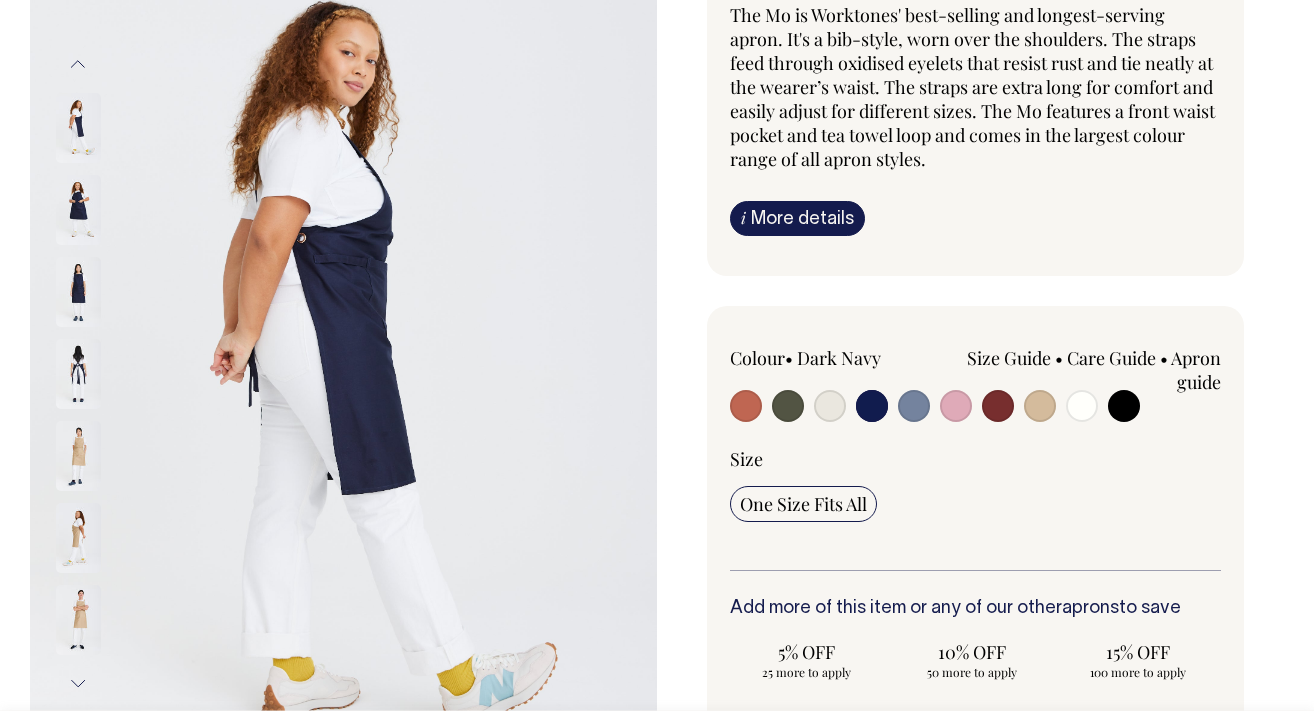 click at bounding box center [914, 408] 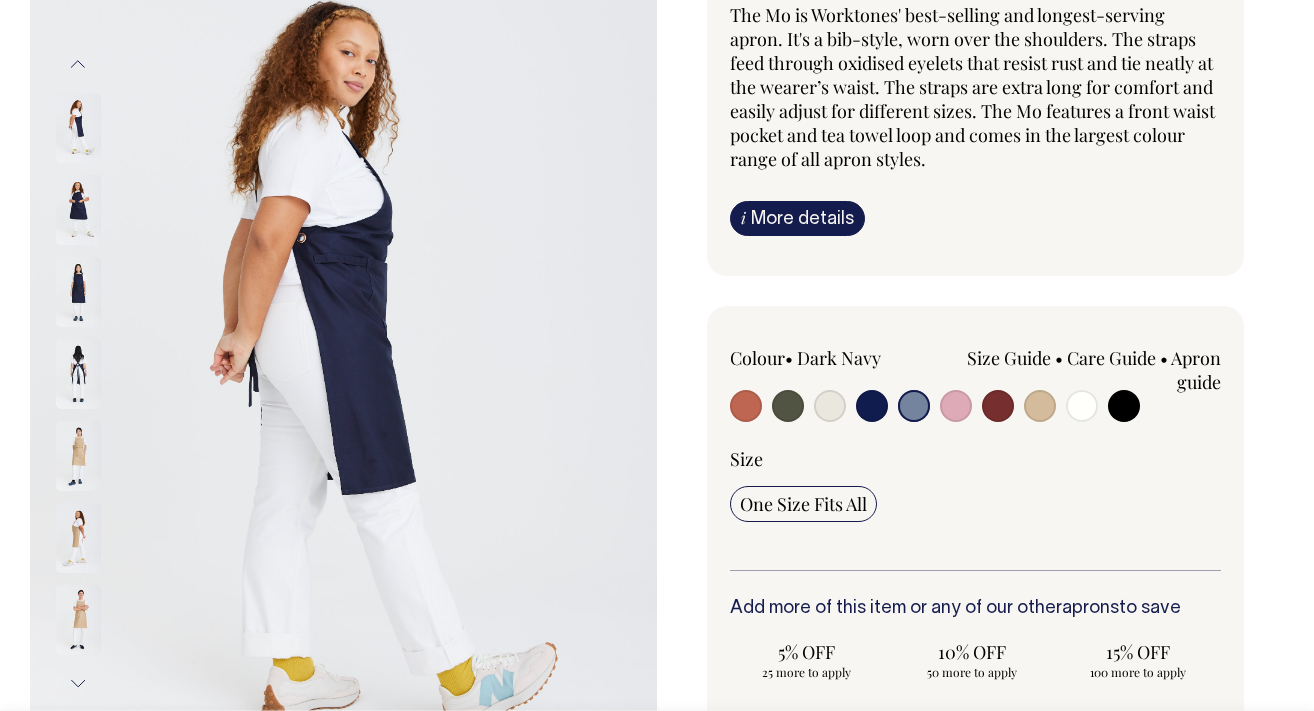 radio on "true" 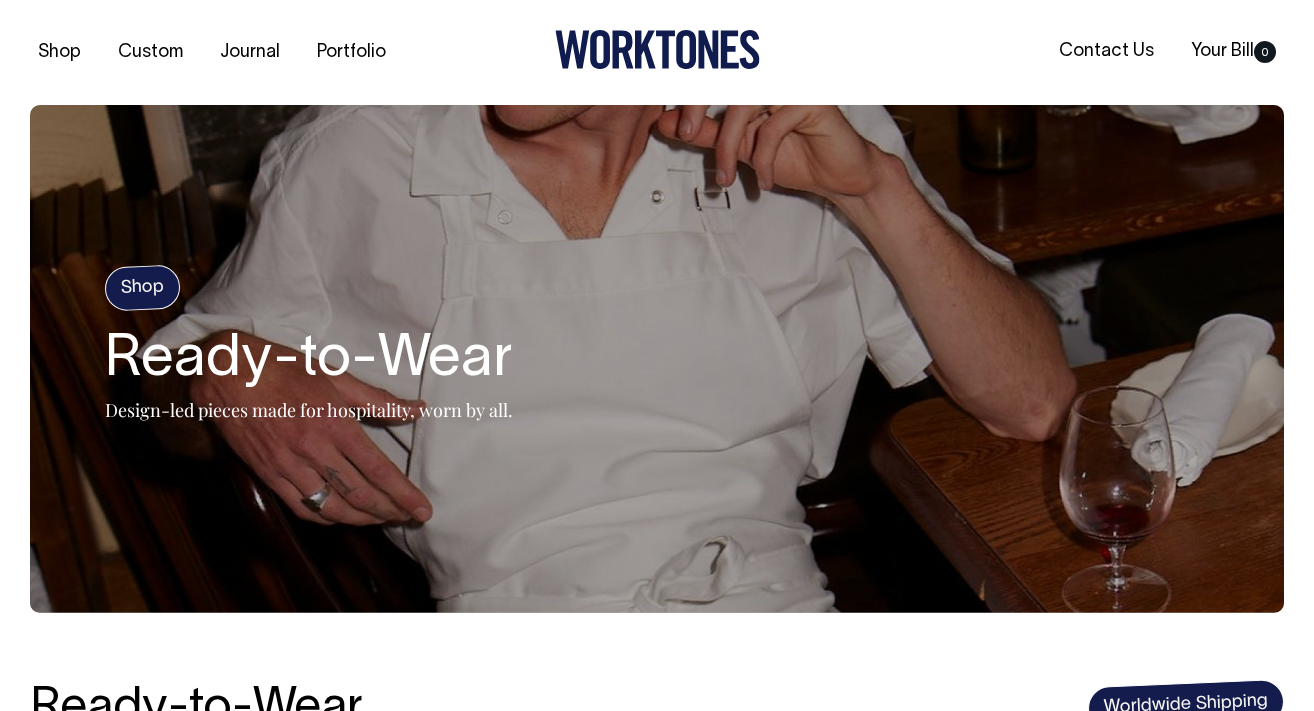 scroll, scrollTop: 795, scrollLeft: 0, axis: vertical 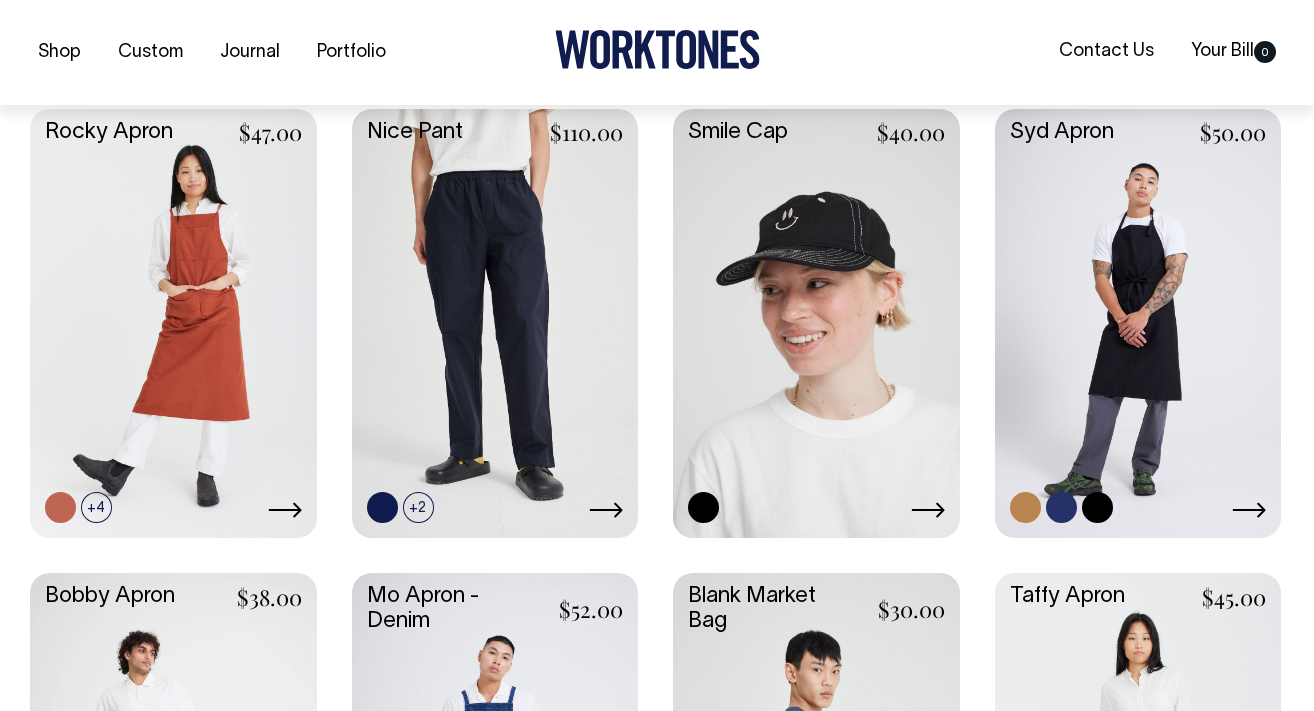 click at bounding box center (1138, 322) 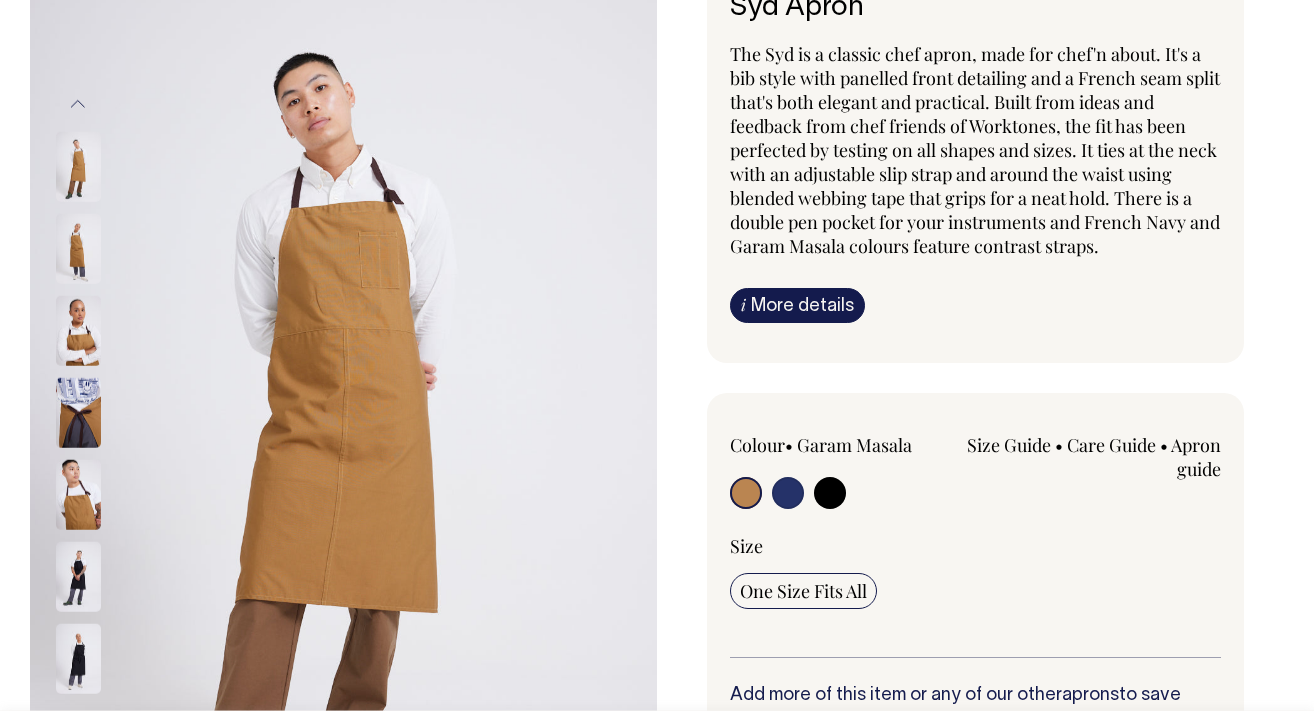 scroll, scrollTop: 173, scrollLeft: 0, axis: vertical 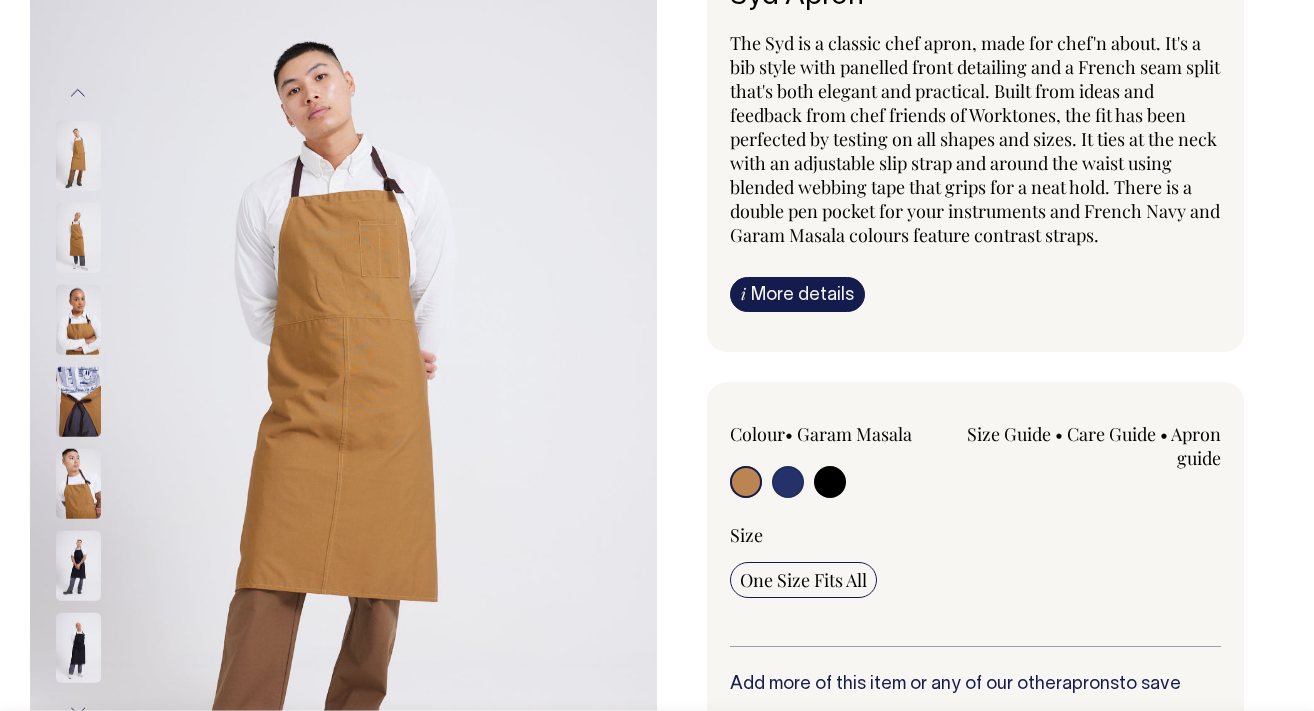 click at bounding box center (788, 482) 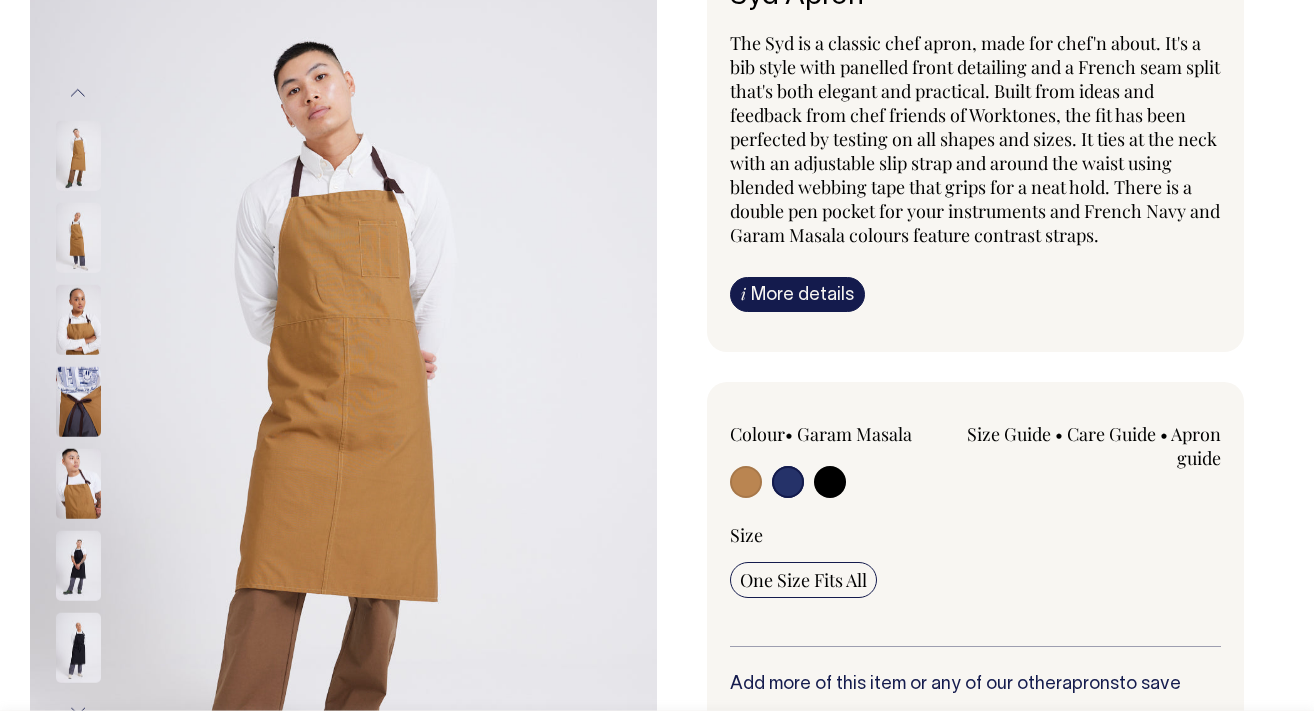 radio on "true" 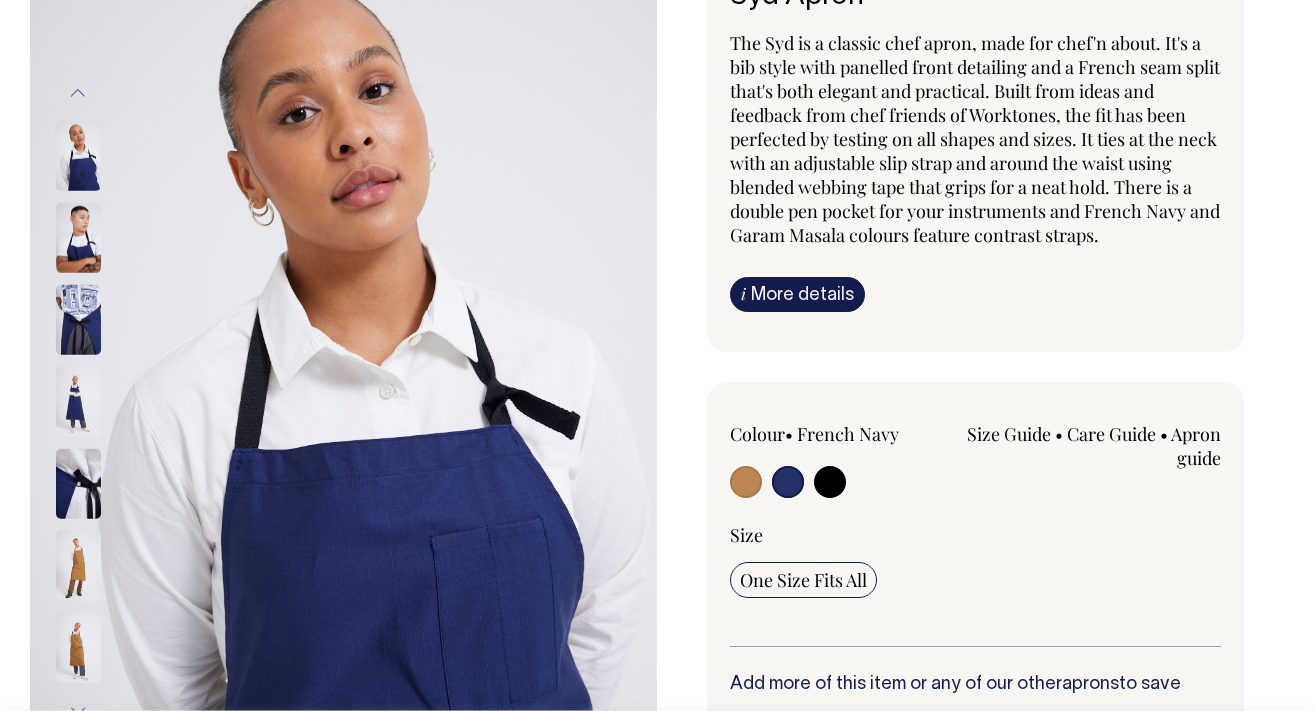 click at bounding box center [830, 482] 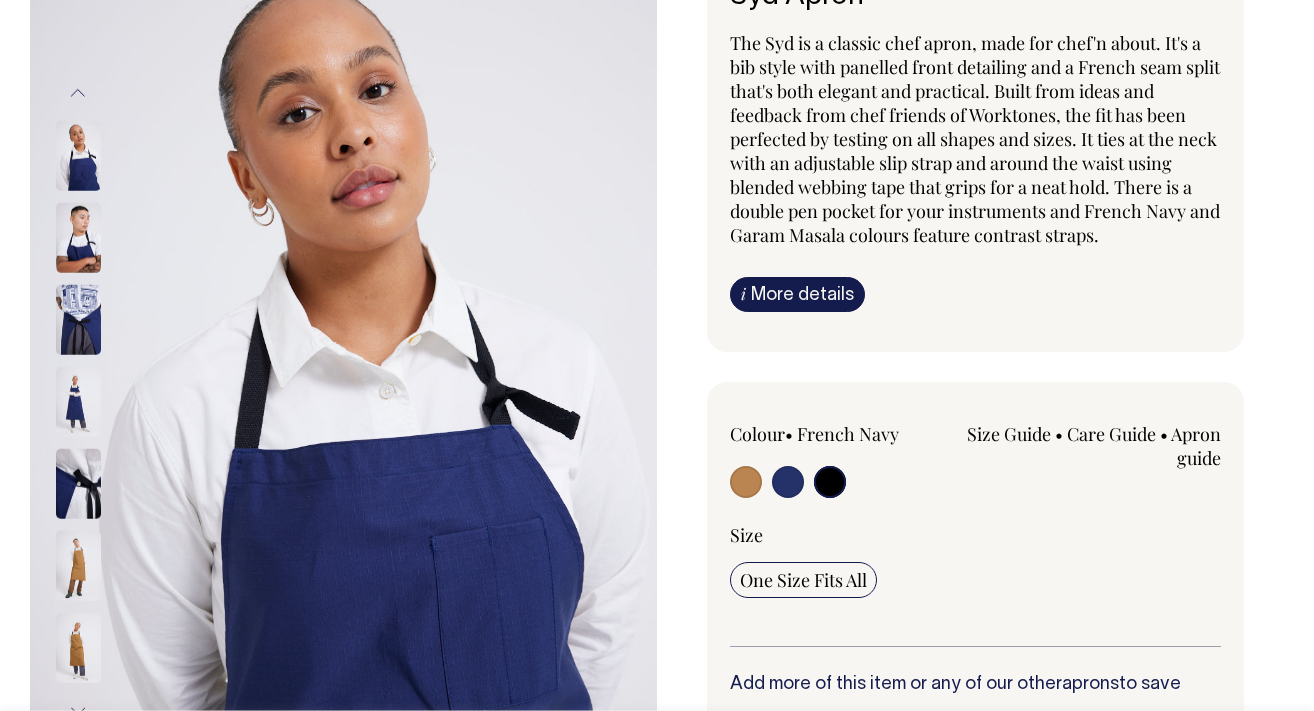radio on "true" 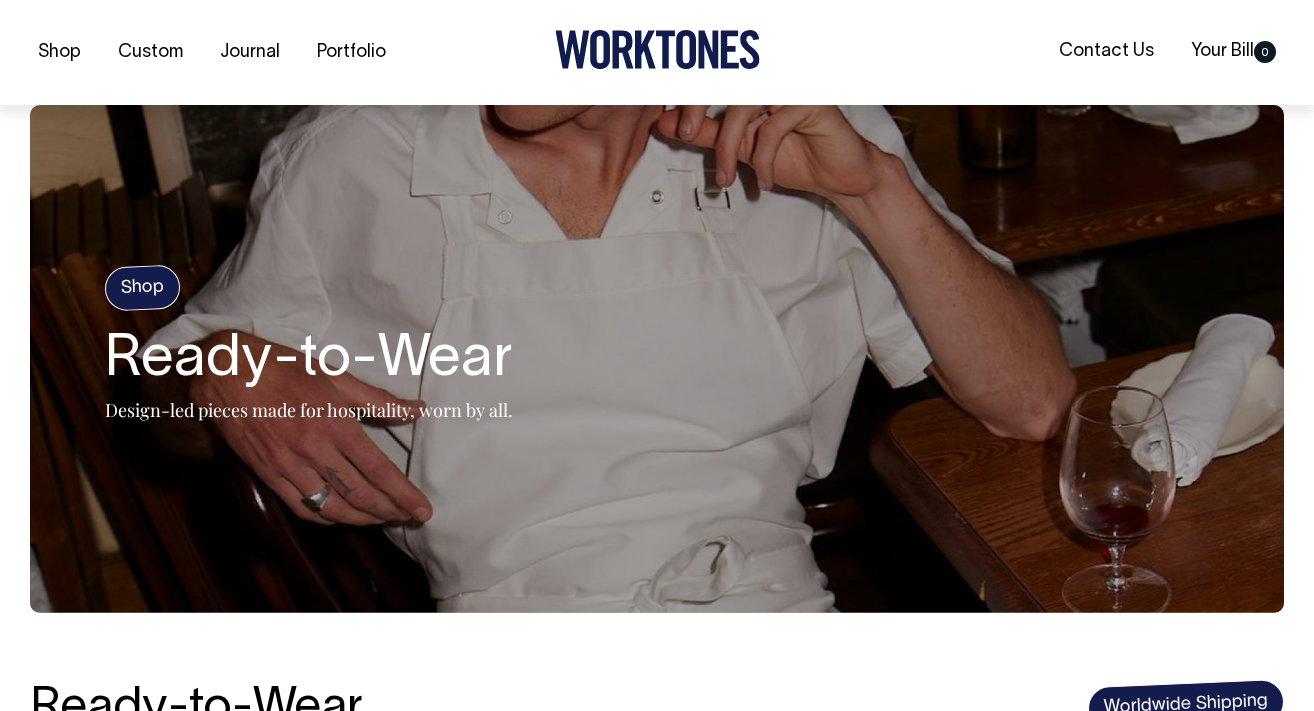 scroll, scrollTop: 1200, scrollLeft: 0, axis: vertical 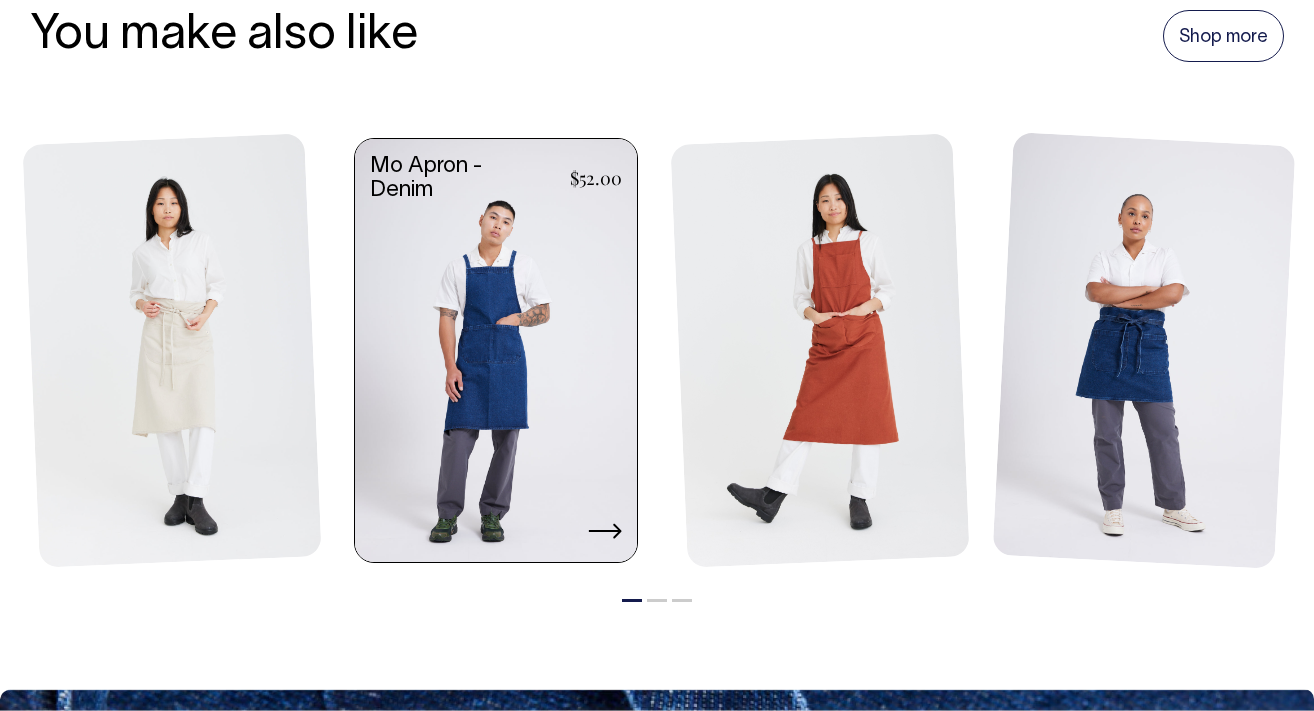 click at bounding box center [496, 352] 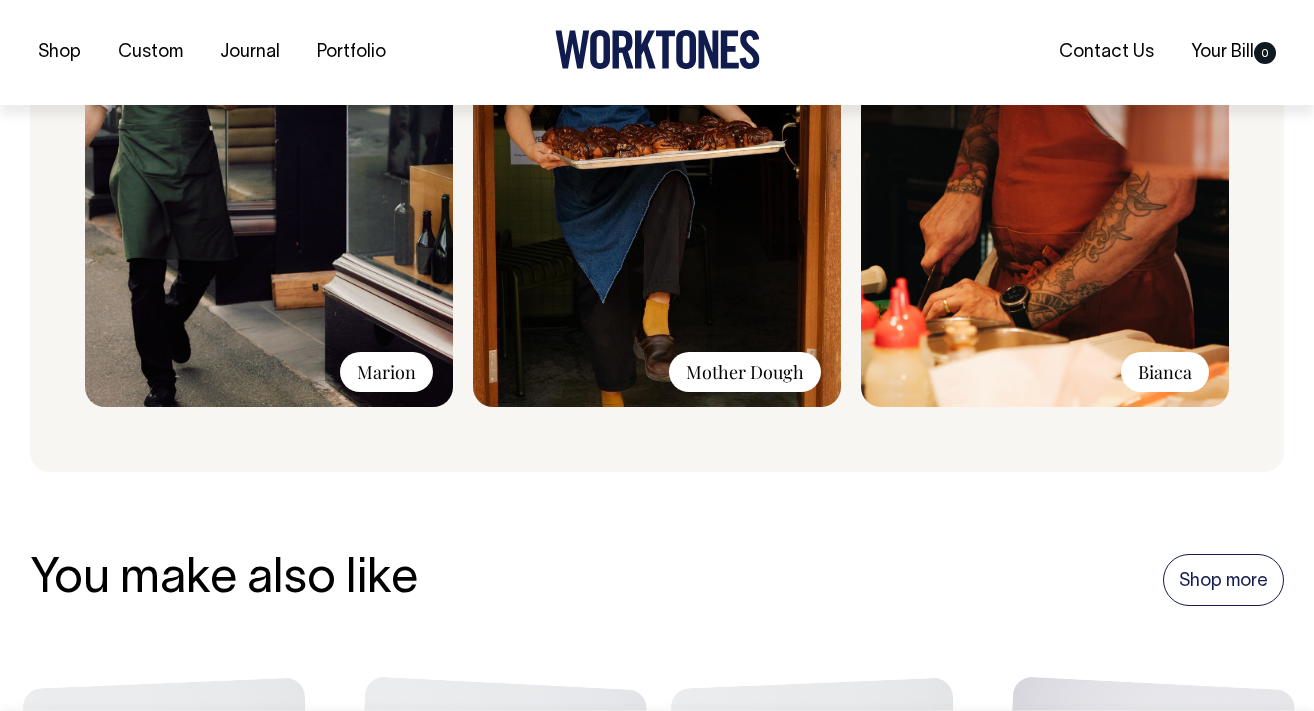 scroll, scrollTop: 1719, scrollLeft: 0, axis: vertical 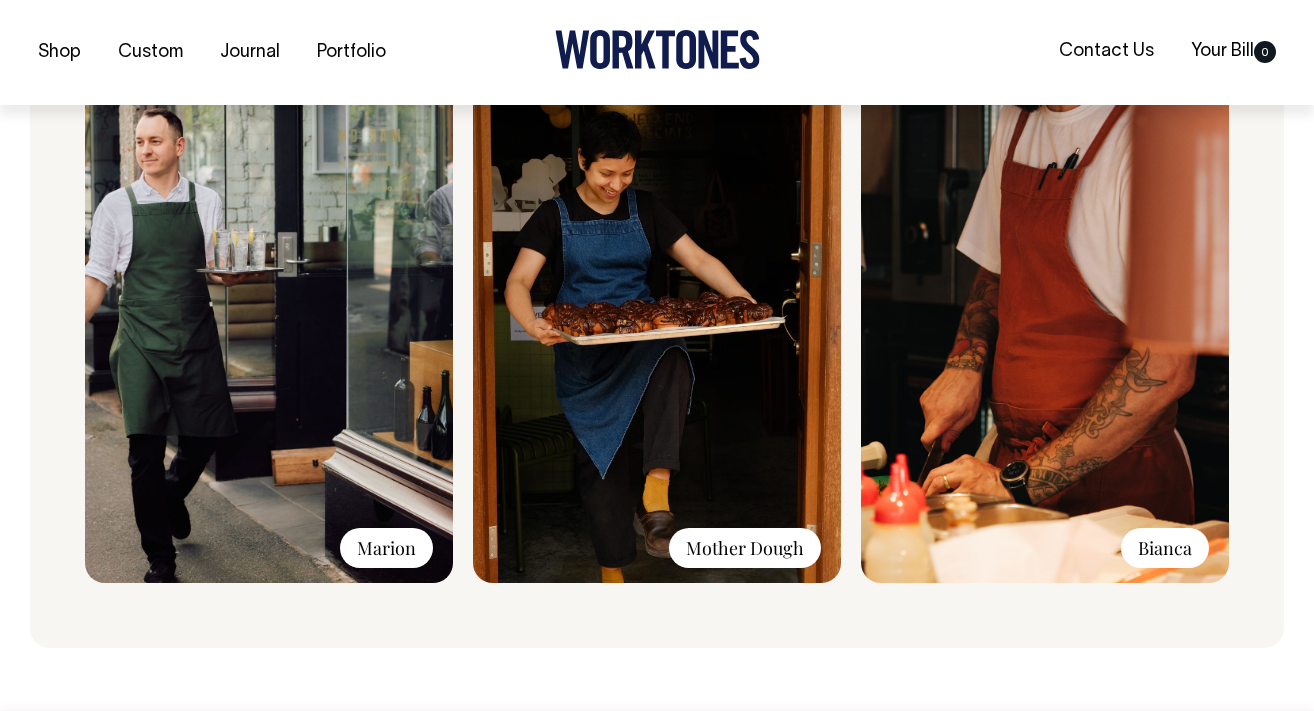 click on "Marion" at bounding box center [386, 548] 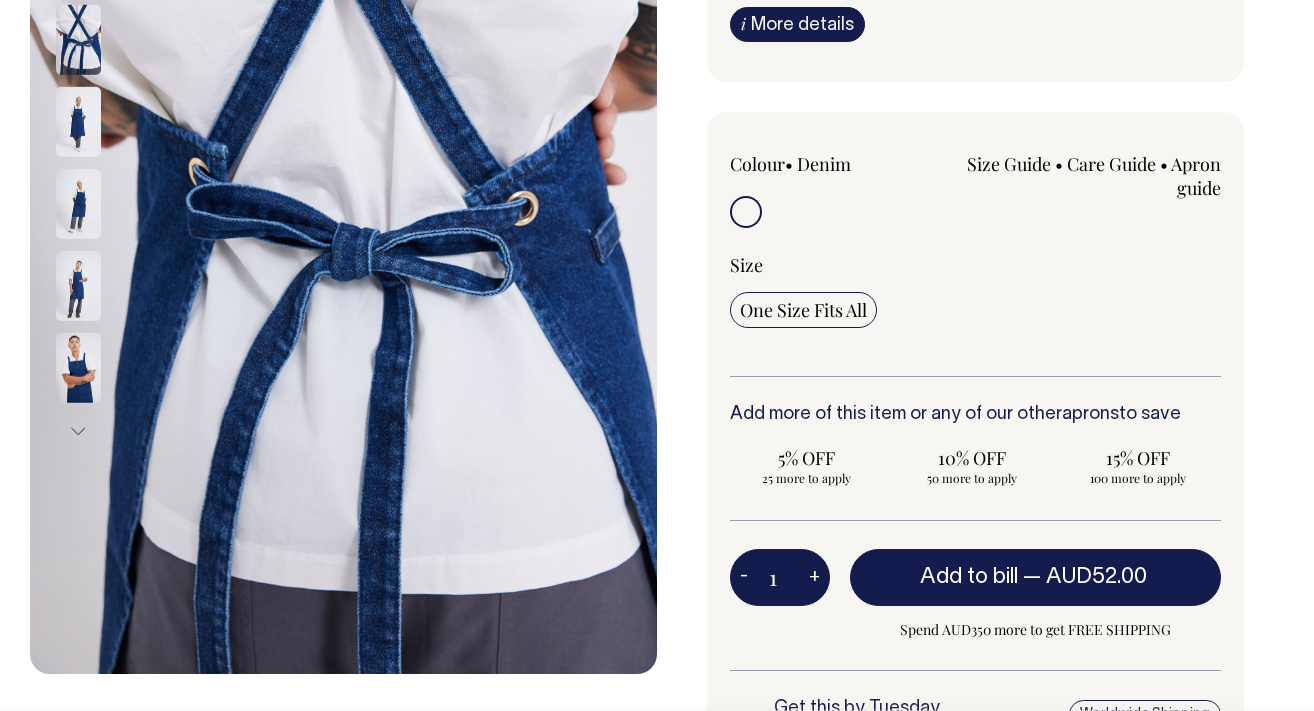 scroll, scrollTop: 368, scrollLeft: 0, axis: vertical 